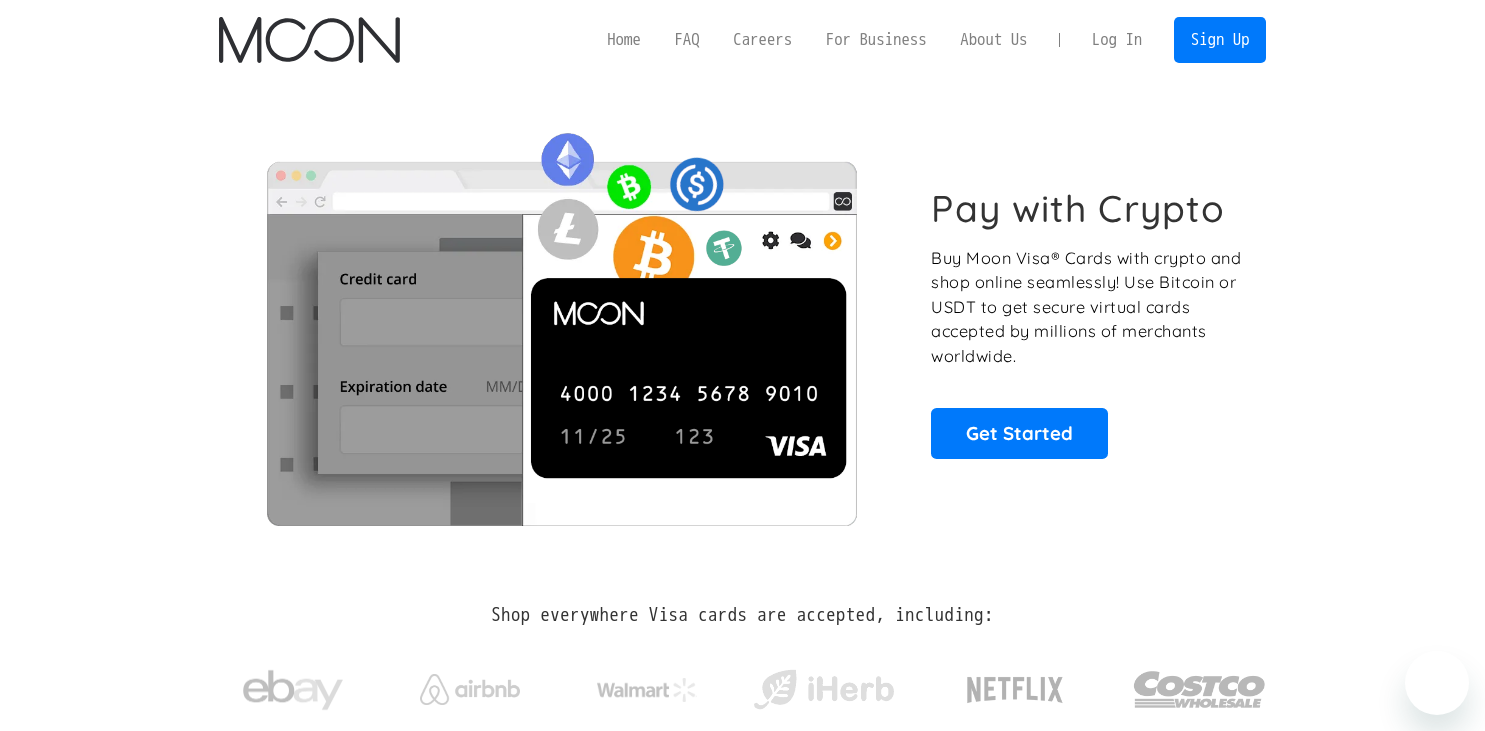 scroll, scrollTop: 0, scrollLeft: 0, axis: both 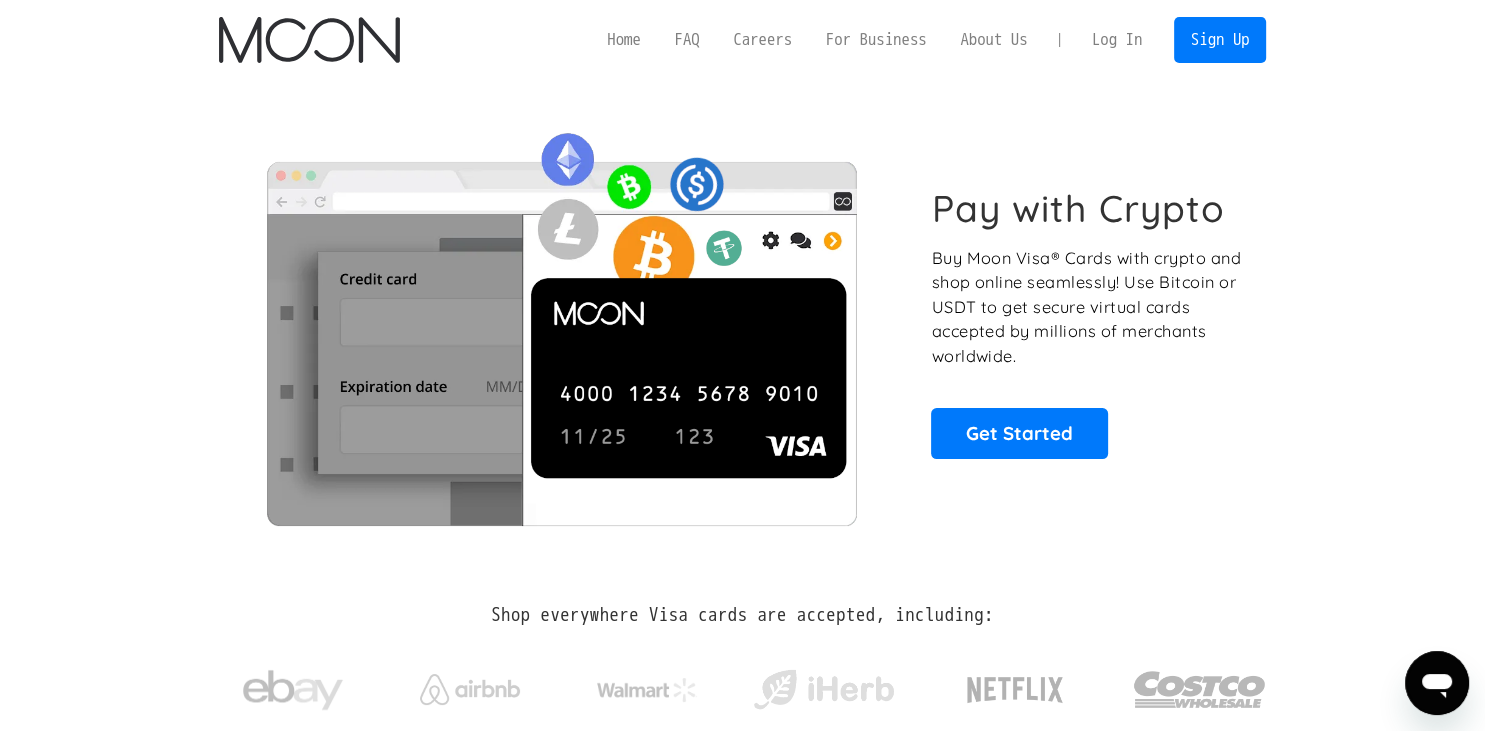 click on "Log In" at bounding box center (1117, 40) 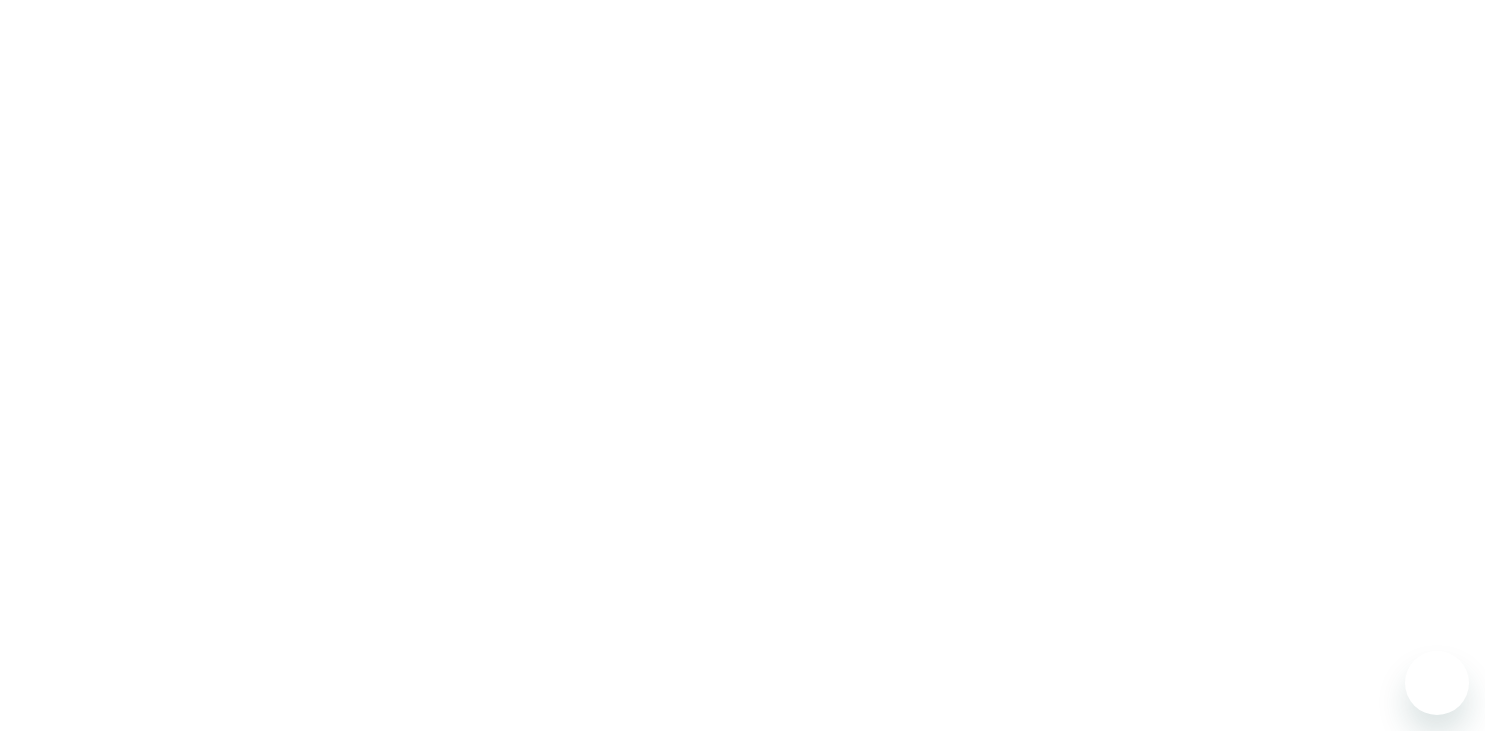 scroll, scrollTop: 0, scrollLeft: 0, axis: both 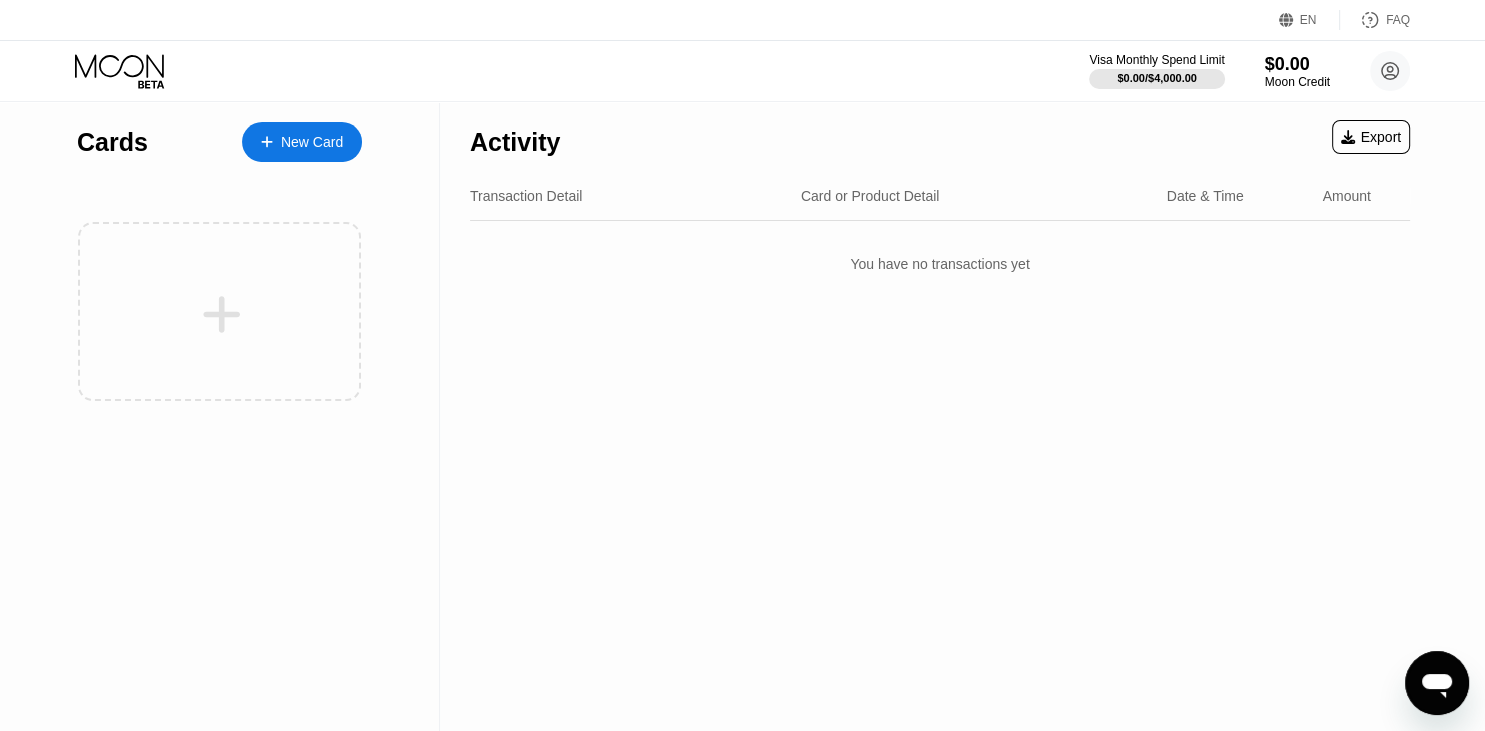 click on "New Card" at bounding box center (312, 142) 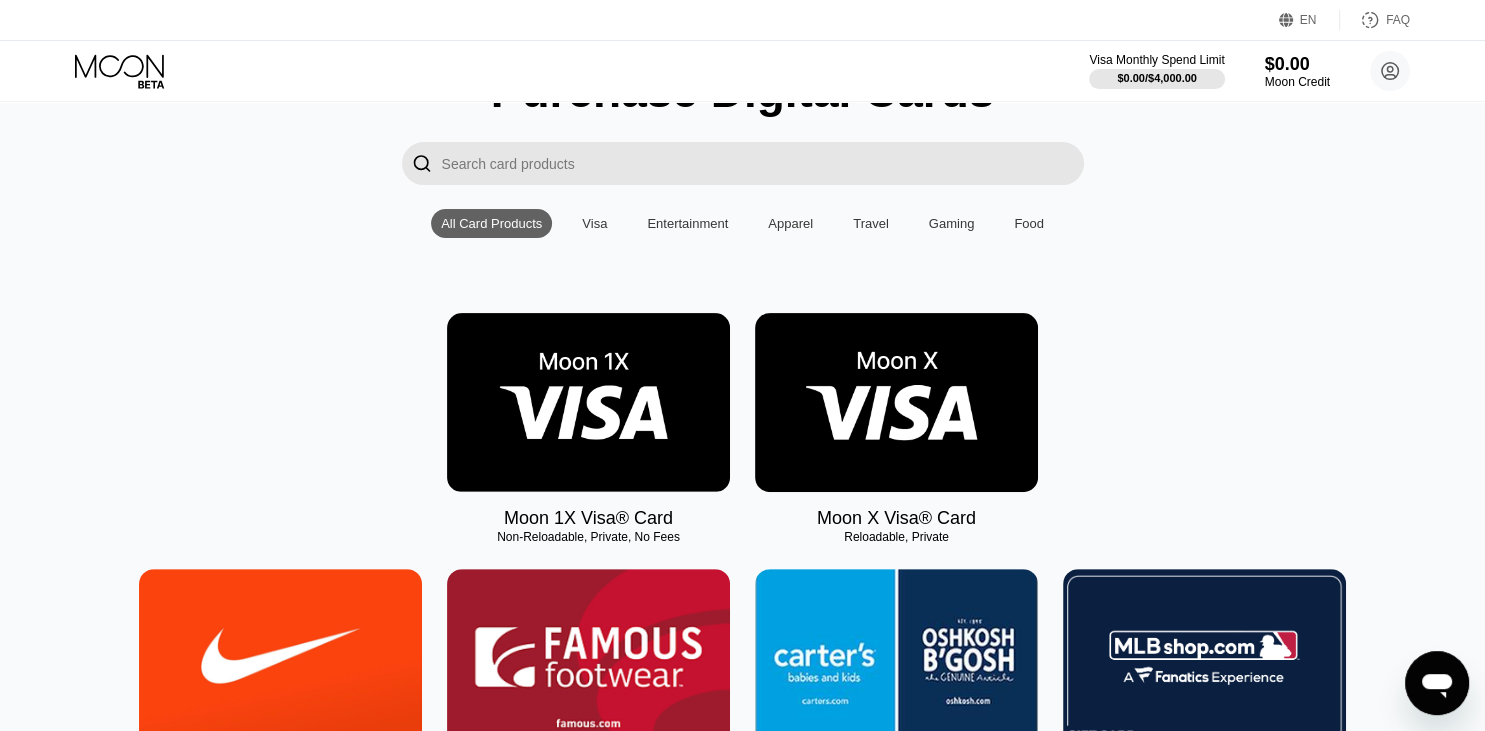 scroll, scrollTop: 108, scrollLeft: 0, axis: vertical 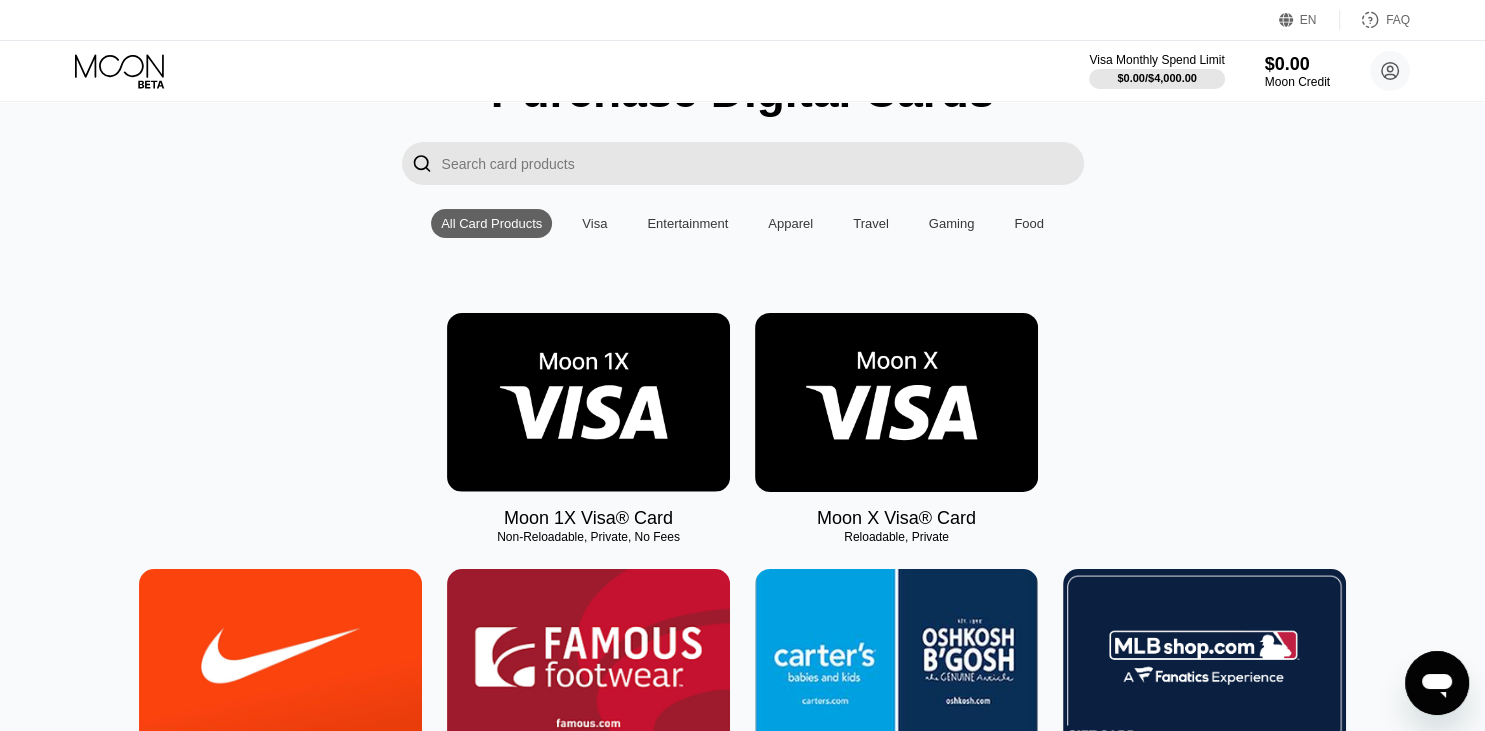 click on "Visa" at bounding box center [594, 223] 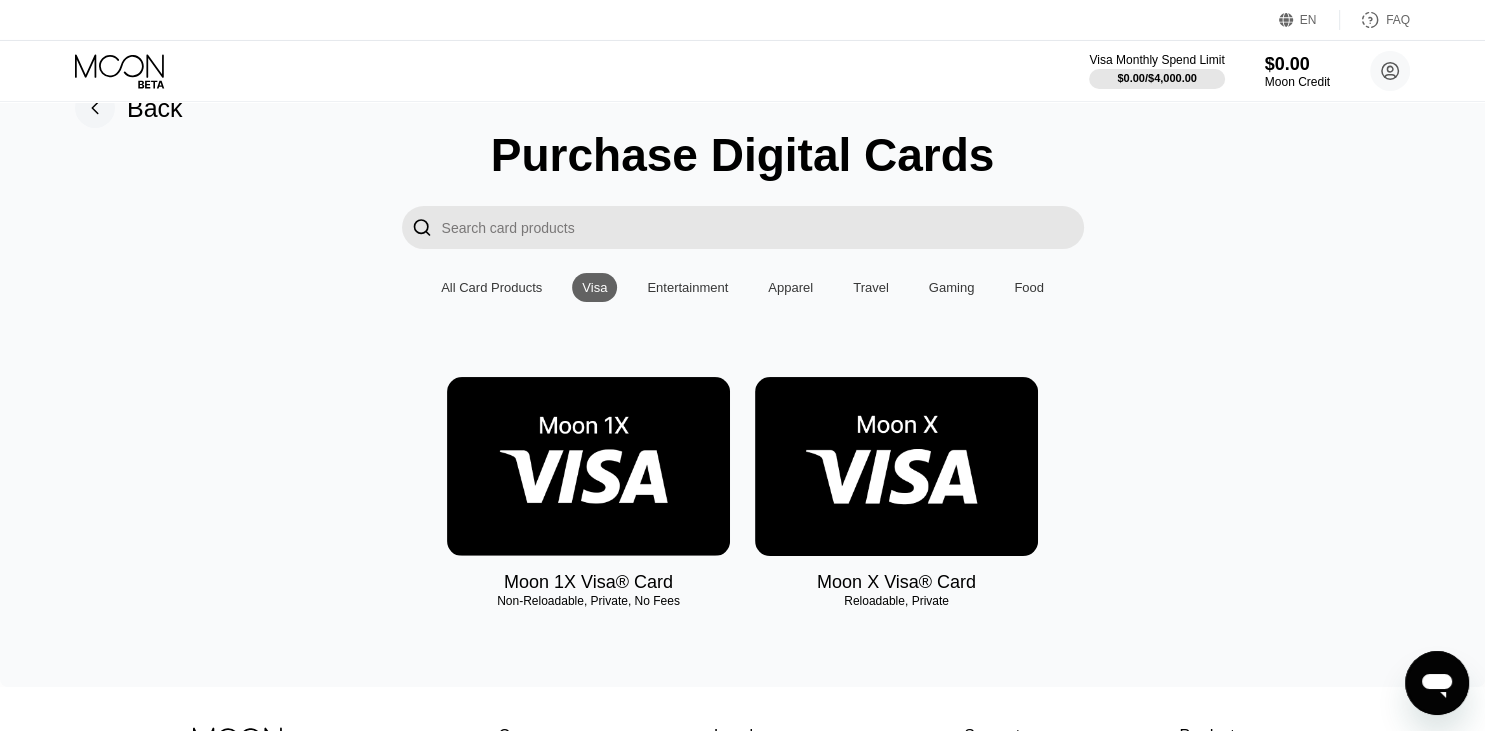 scroll, scrollTop: 0, scrollLeft: 0, axis: both 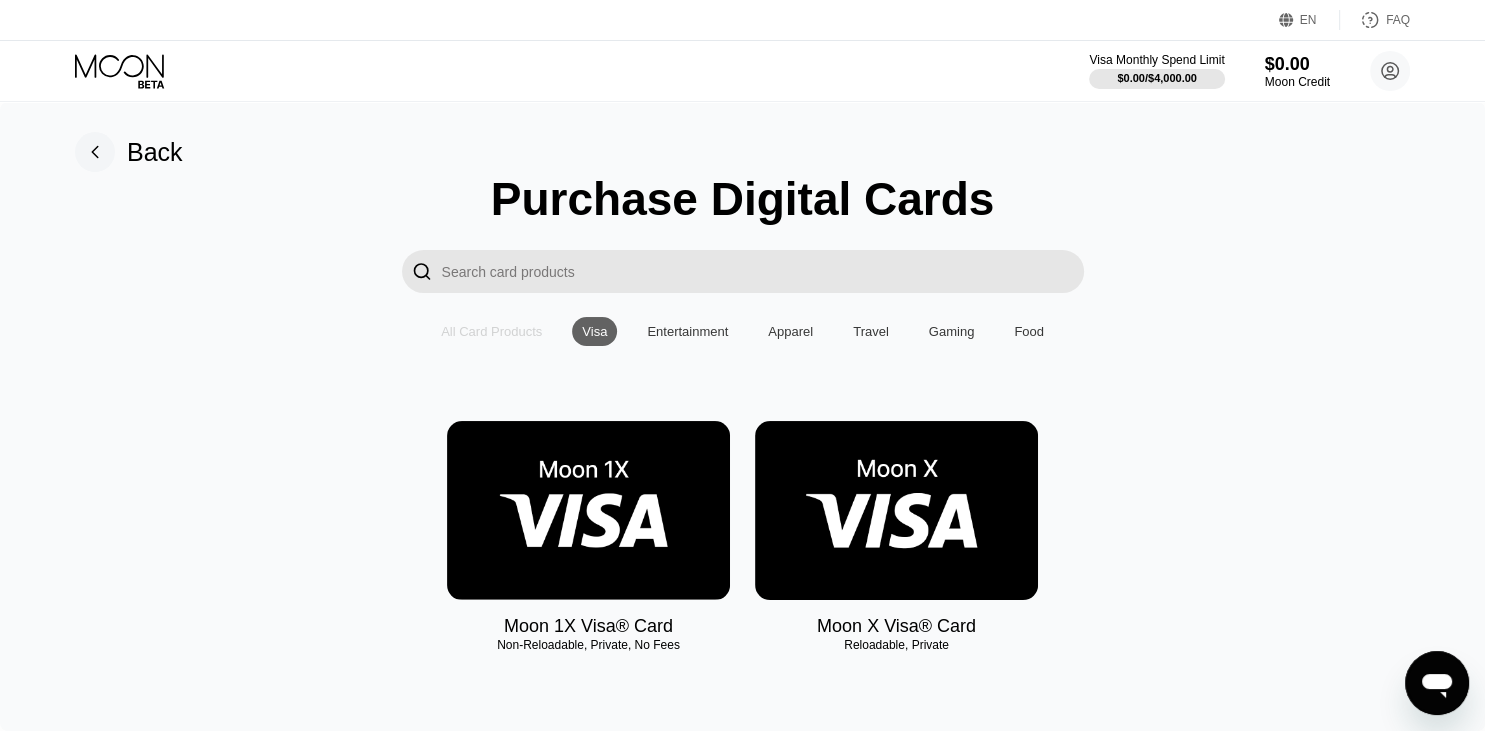 click on "All Card Products" at bounding box center [491, 331] 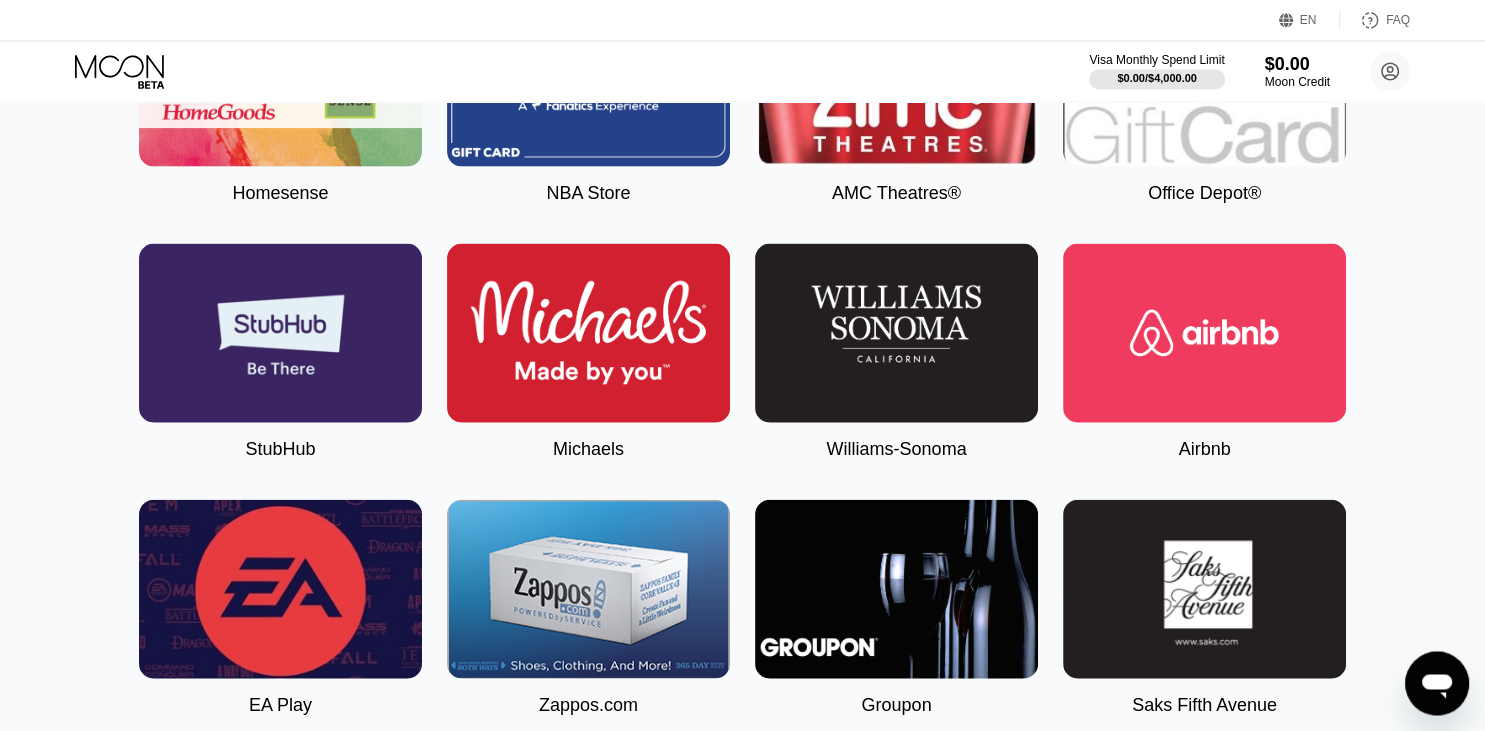 scroll, scrollTop: 4221, scrollLeft: 0, axis: vertical 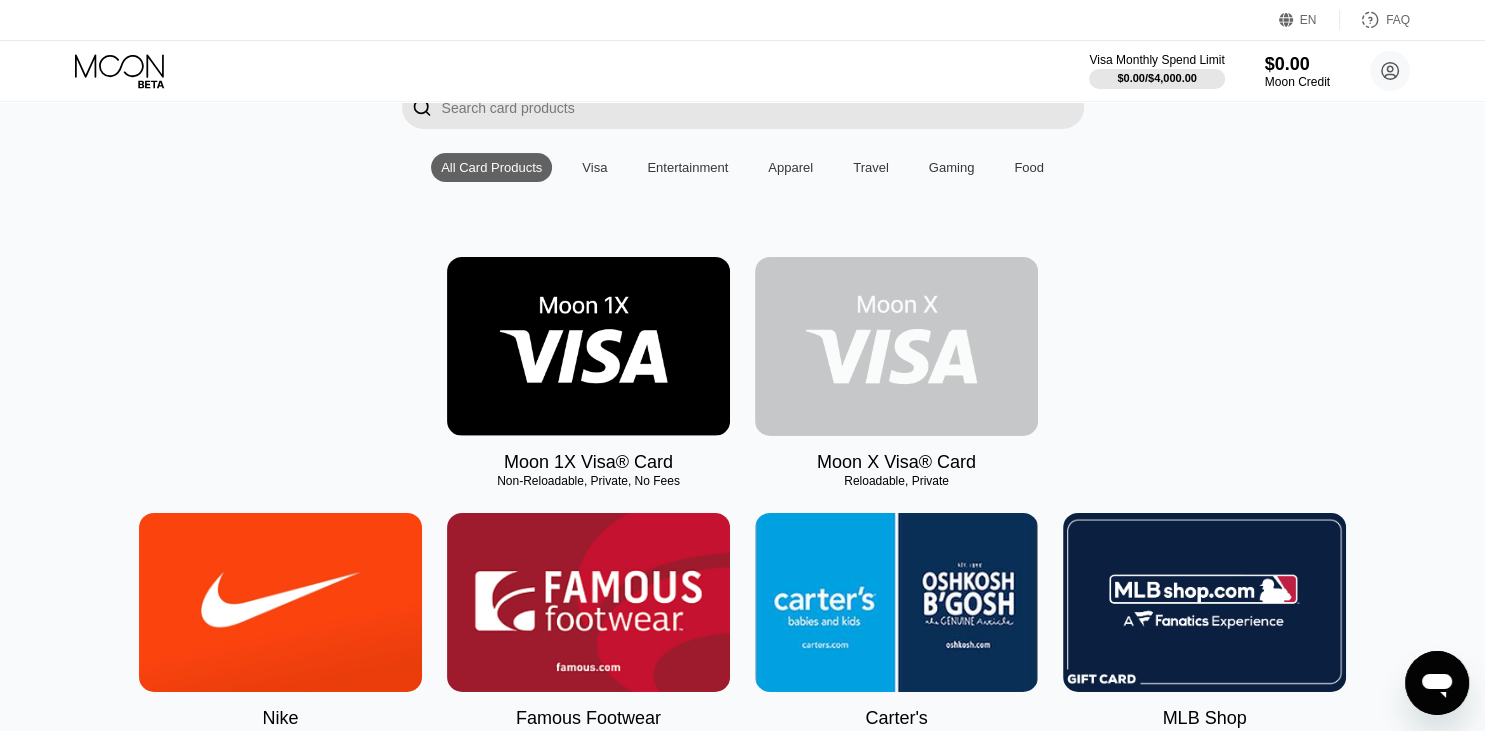 click at bounding box center (896, 346) 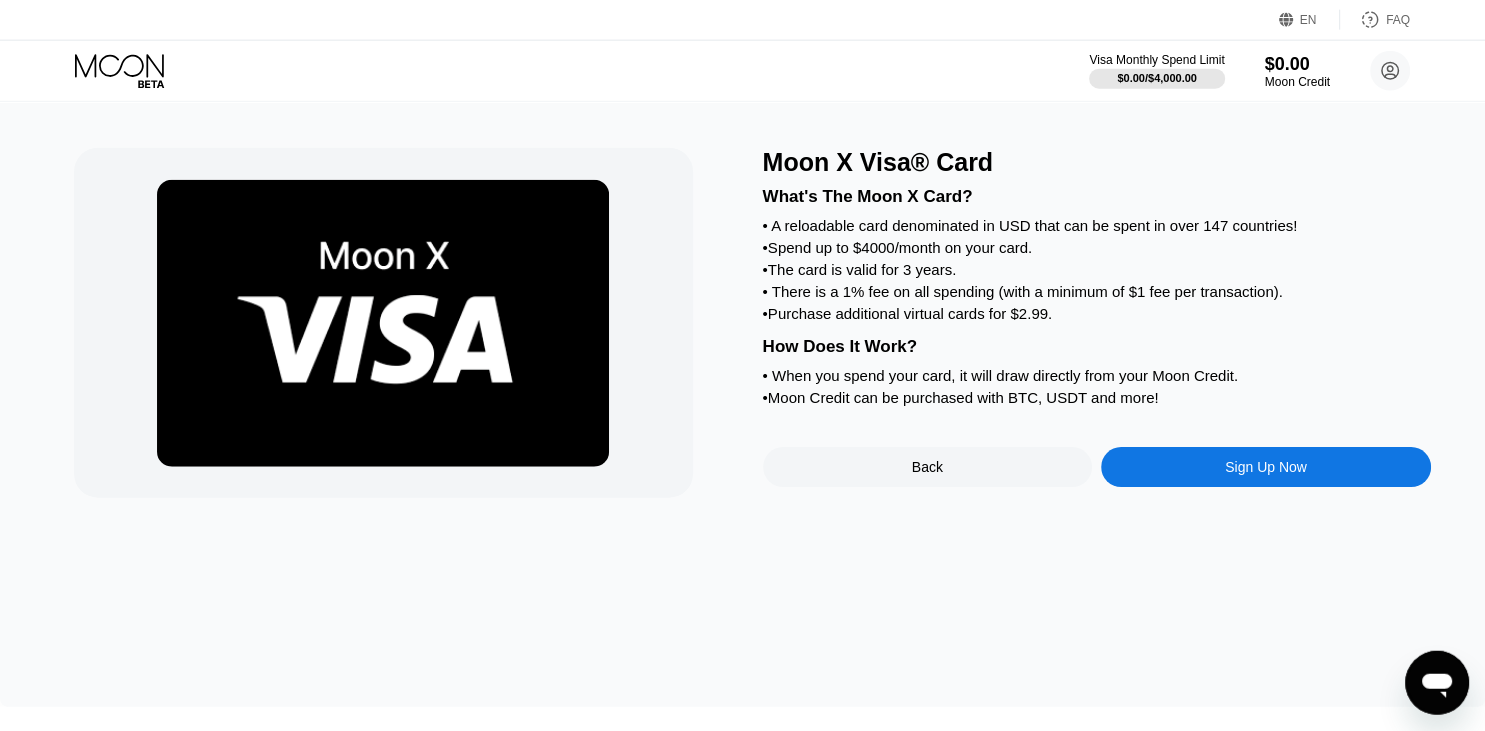 scroll, scrollTop: 21, scrollLeft: 0, axis: vertical 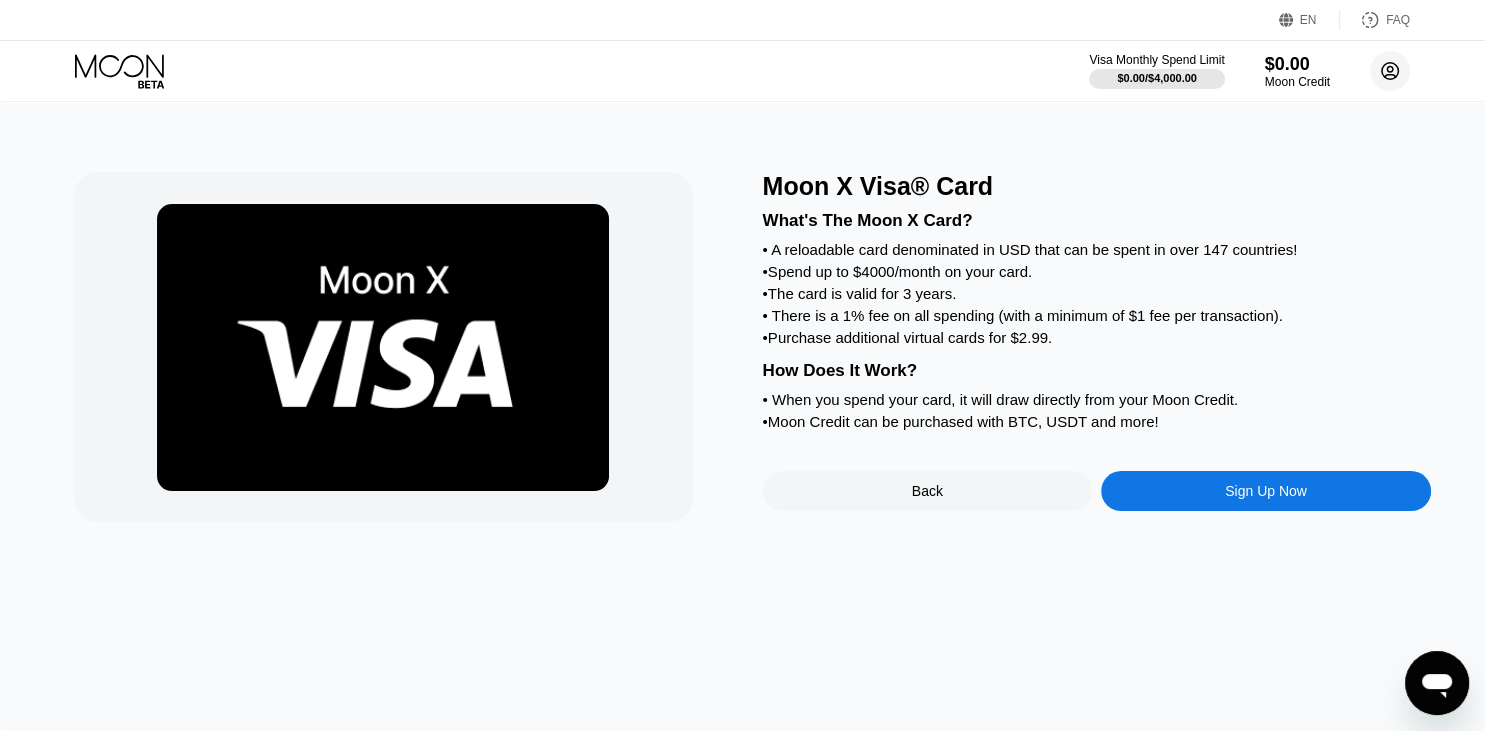 click 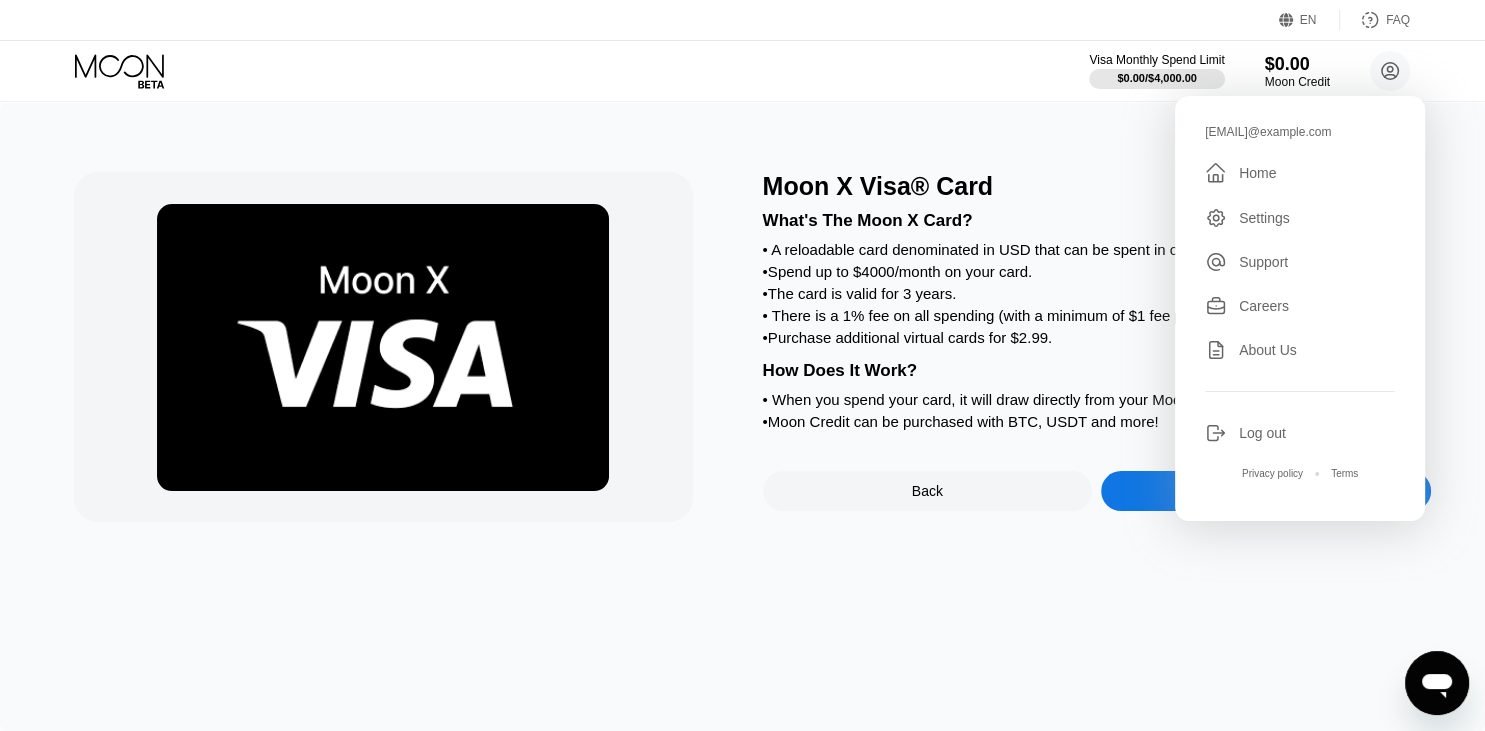 click on "Moon X Visa® Card What's The Moon X Card? •   A reloadable card denominated in USD that can be spent in over 147 countries! •  Spend up to $4000/month on your card. •  The card is valid for 3 years. •   There is a 1% fee on all spending (with a minimum of $1 fee per transaction). •  Purchase additional virtual cards for $2.99. How Does It Work? •   When you spend your card, it will draw directly from your Moon Credit. •  Moon Credit can be purchased with BTC, USDT and more! Back Sign Up Now" at bounding box center [742, 416] 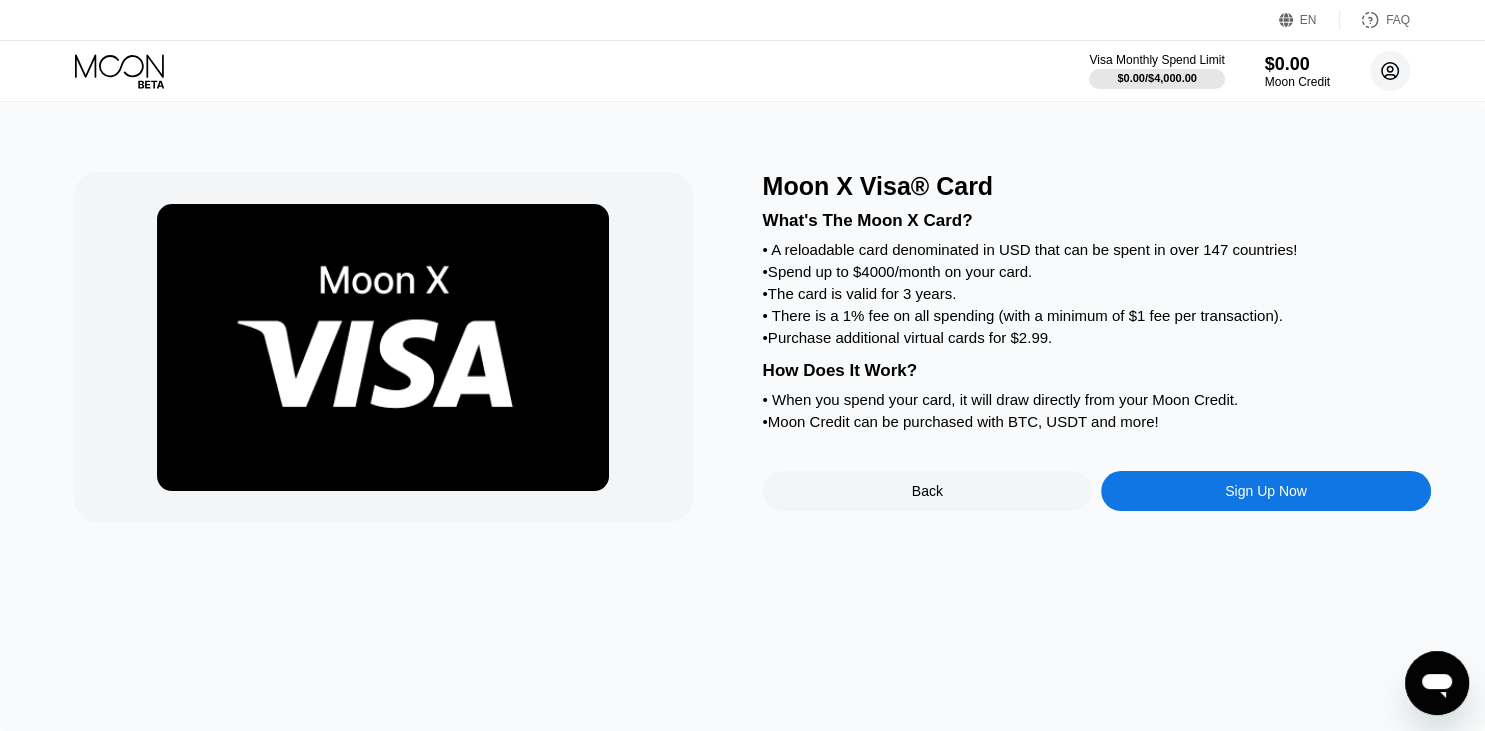 click 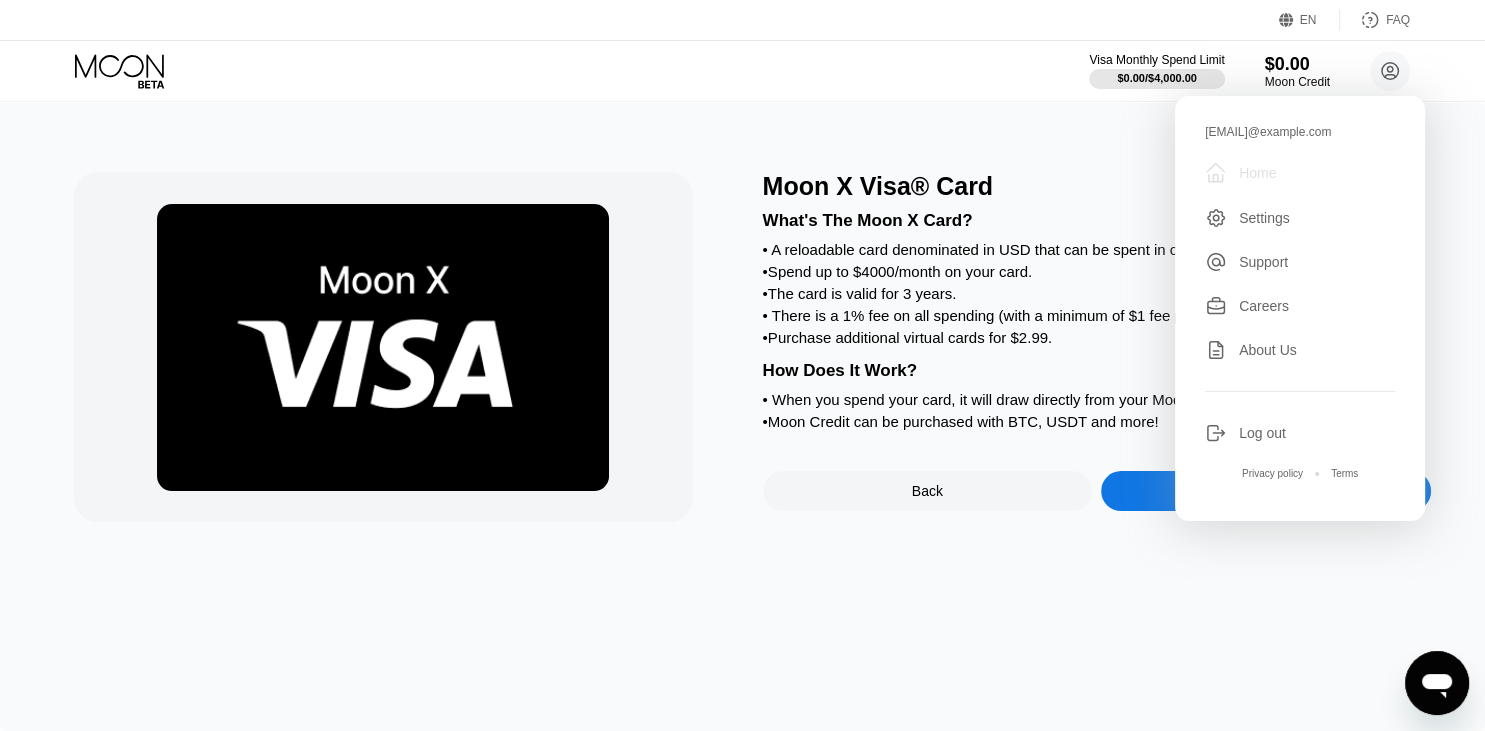 click on "Home" at bounding box center (1257, 173) 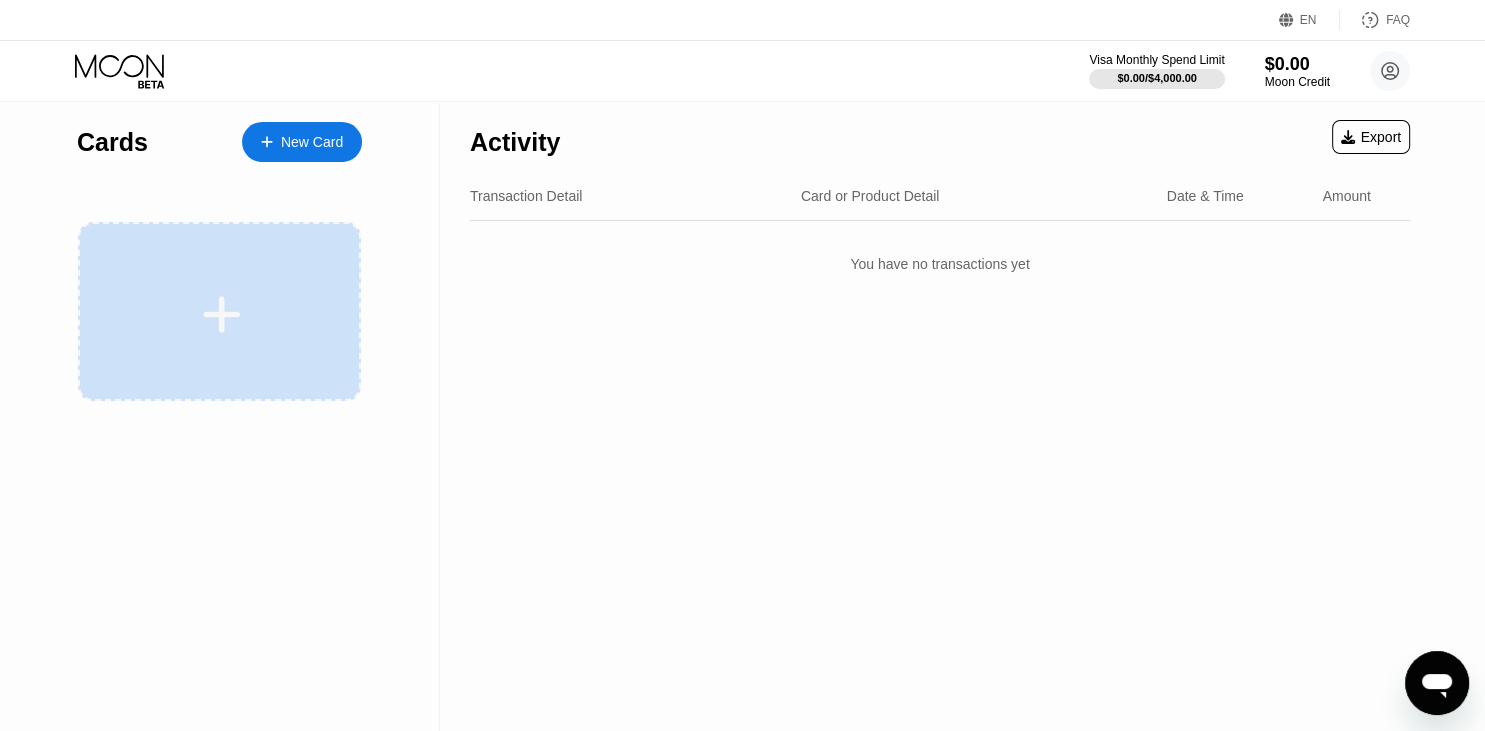 click 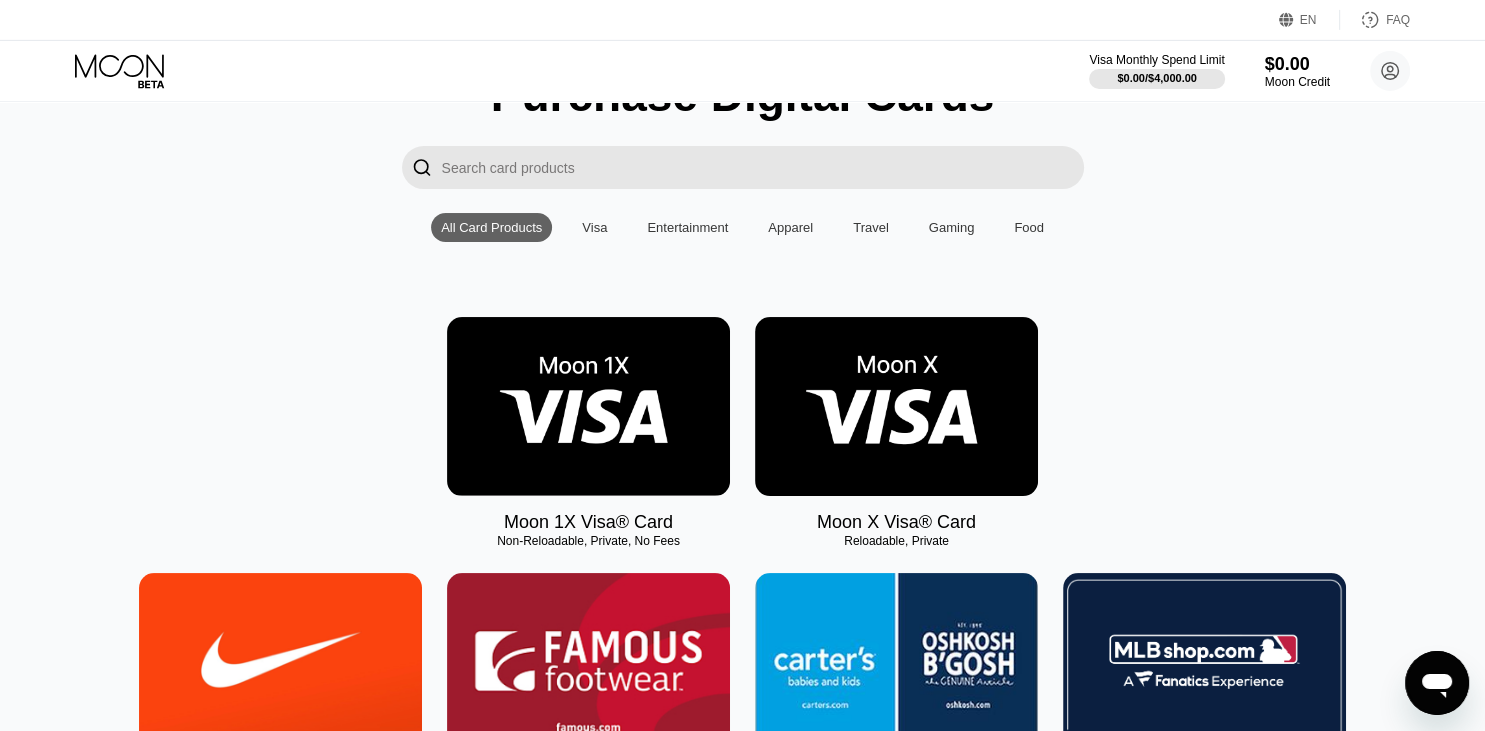 scroll, scrollTop: 105, scrollLeft: 0, axis: vertical 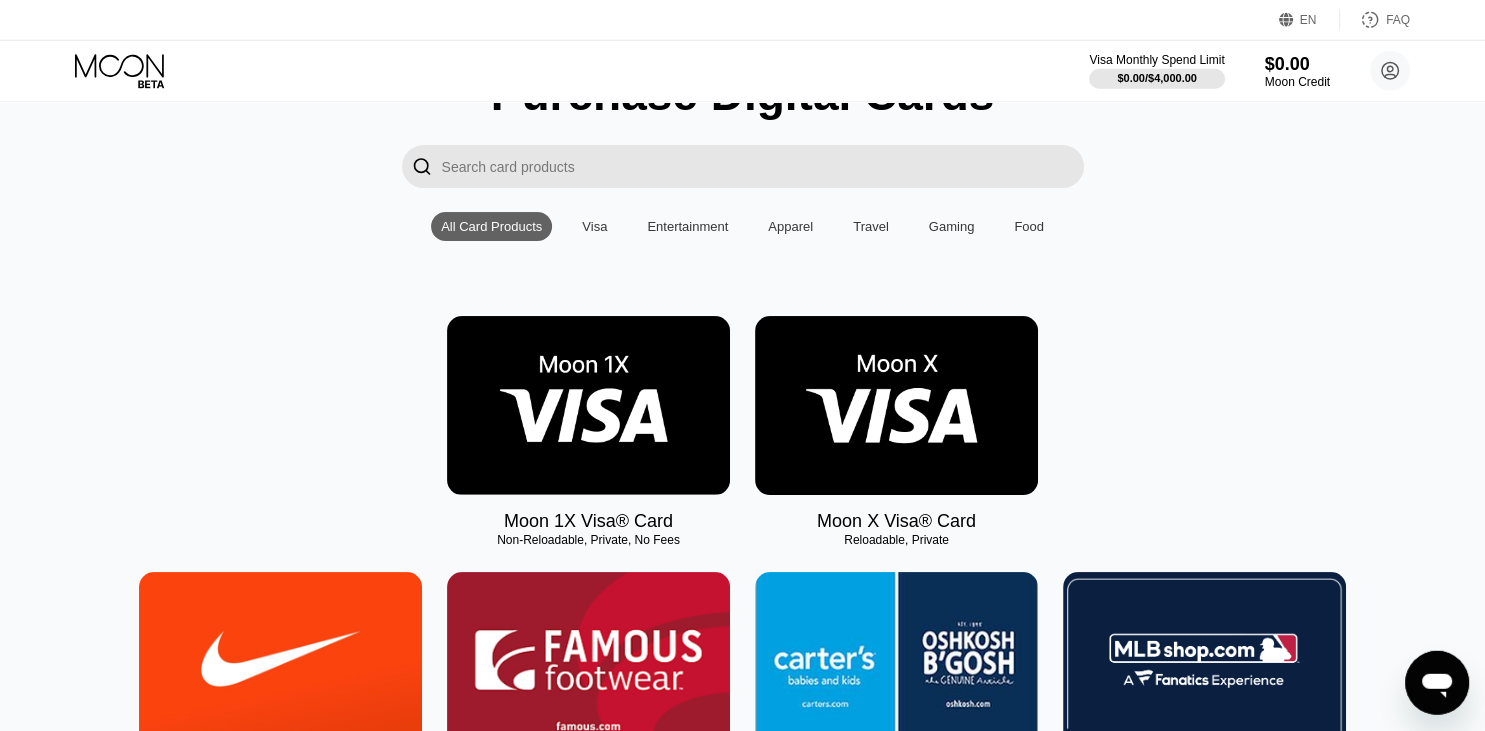 click on "Visa" at bounding box center (594, 226) 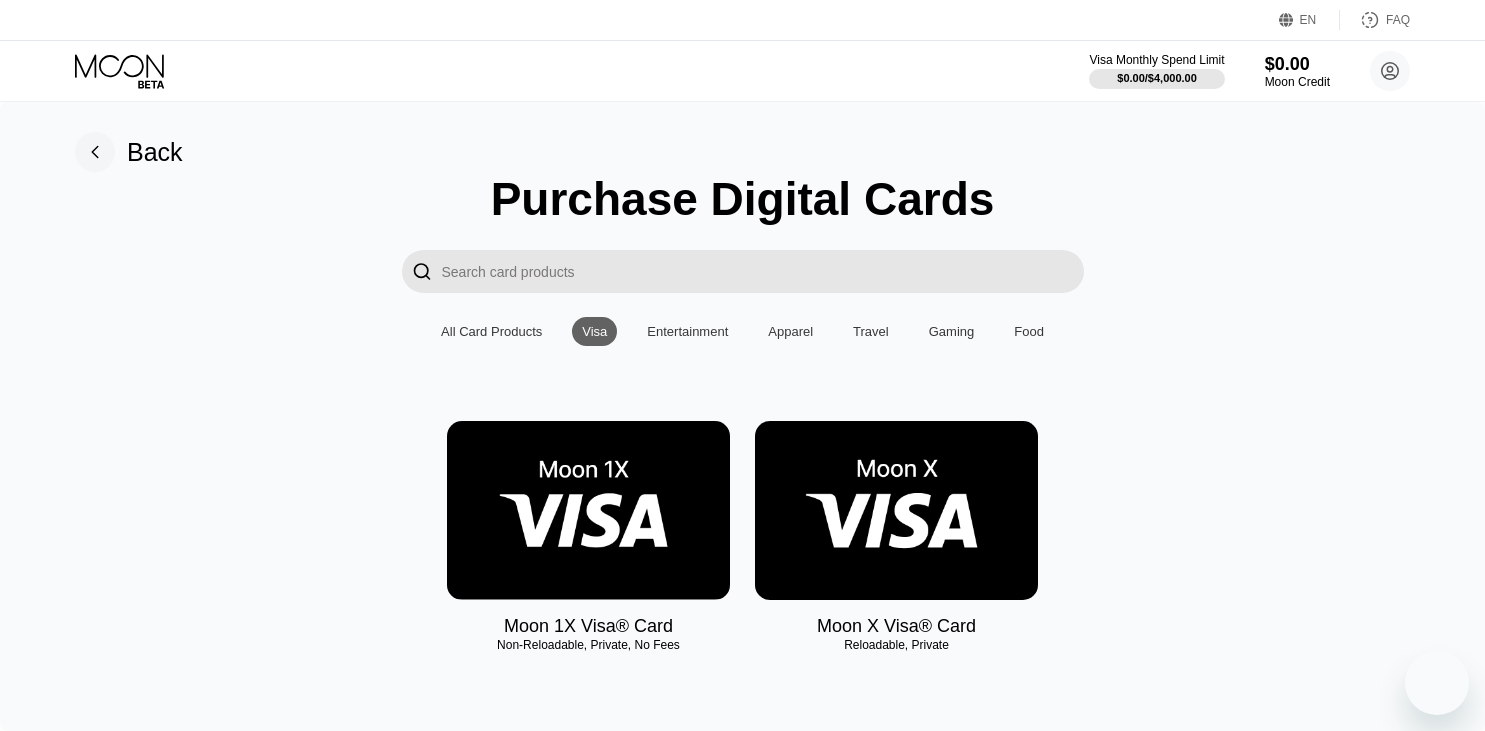 scroll, scrollTop: 105, scrollLeft: 0, axis: vertical 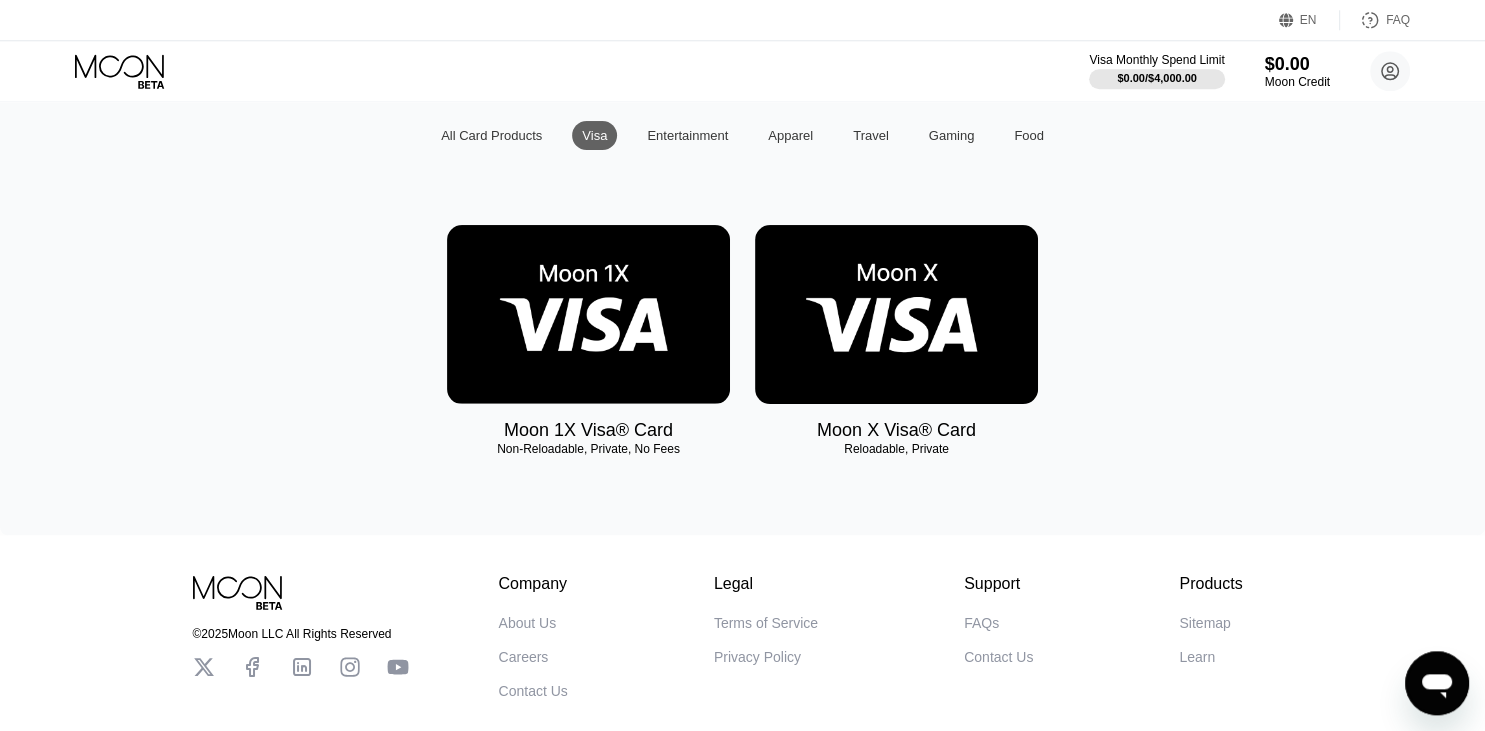 click at bounding box center (588, 314) 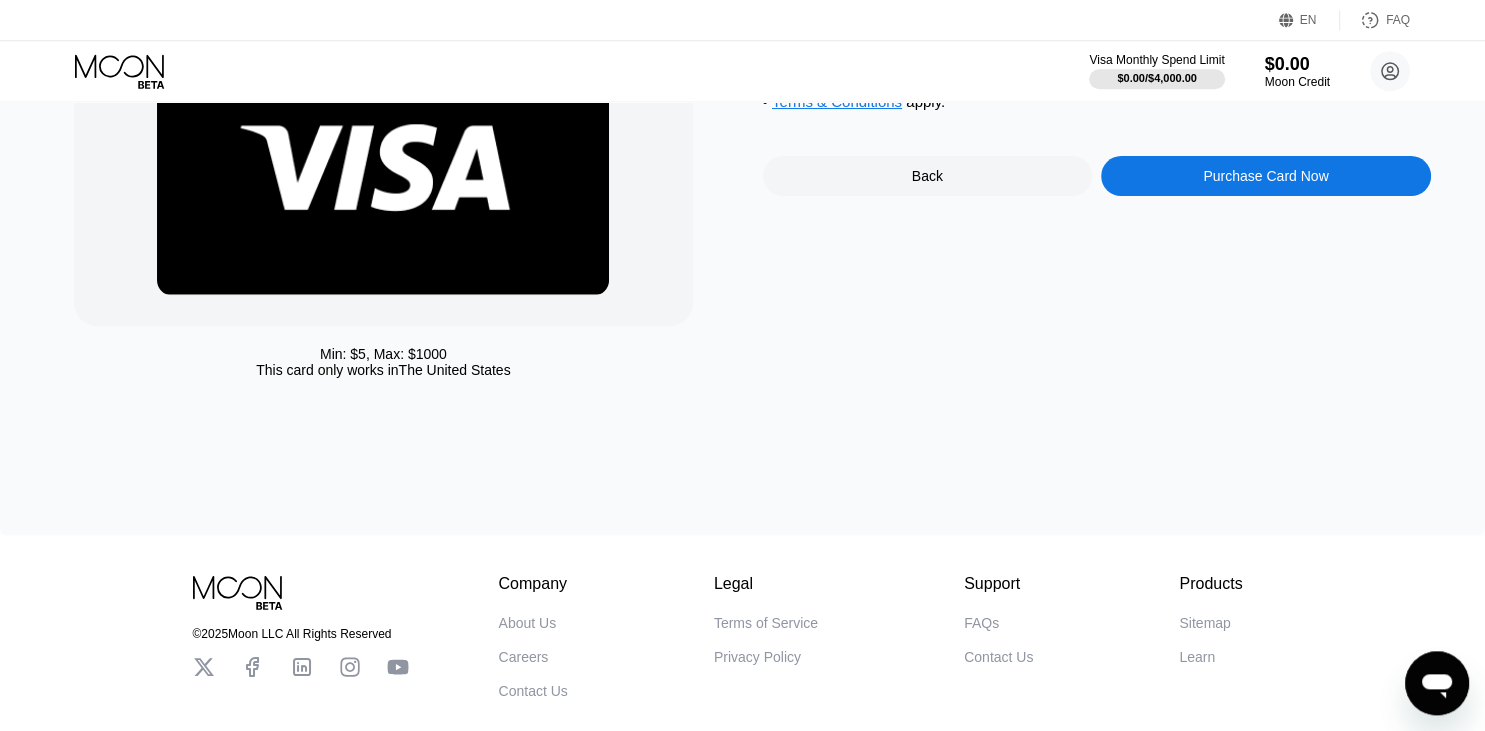 scroll, scrollTop: 0, scrollLeft: 0, axis: both 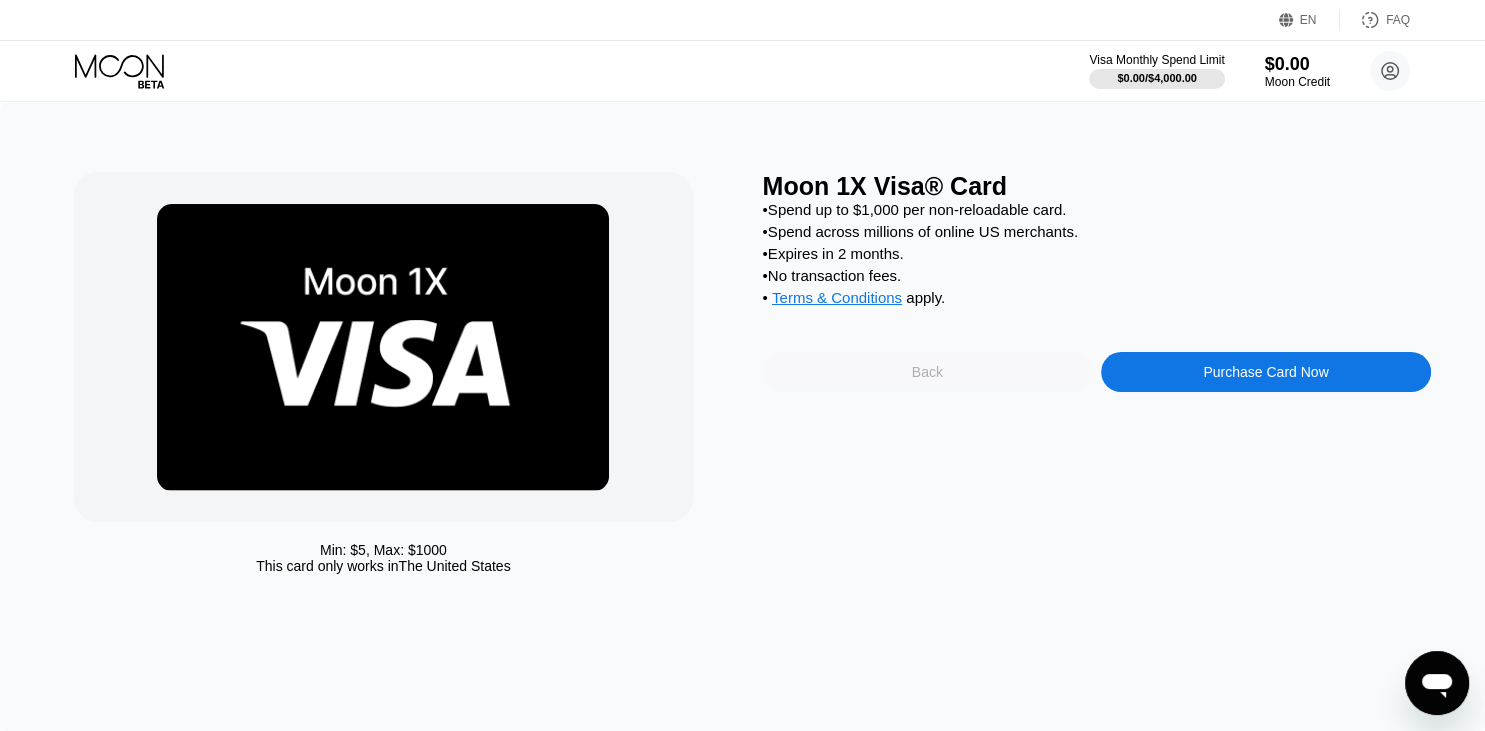 click on "Back" at bounding box center [928, 372] 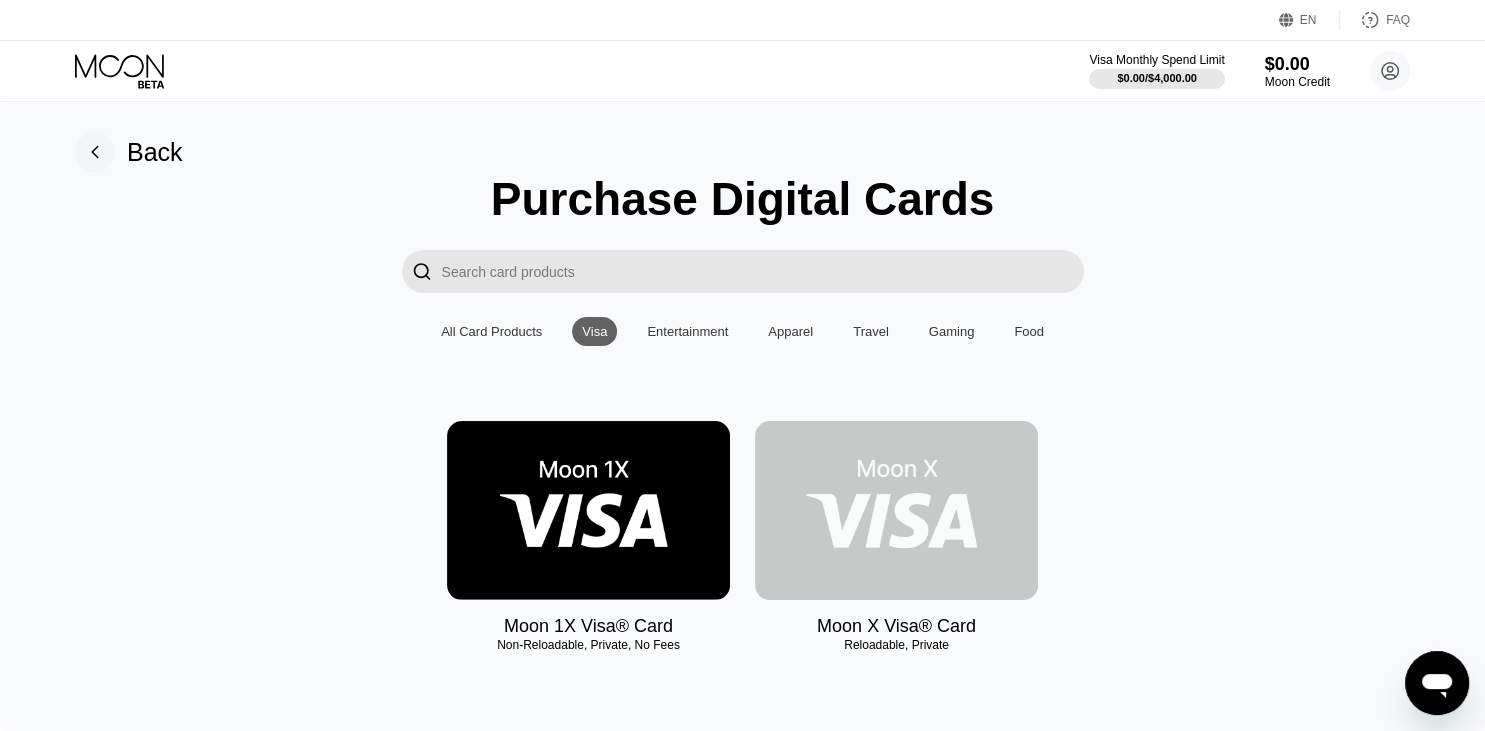 click at bounding box center (896, 510) 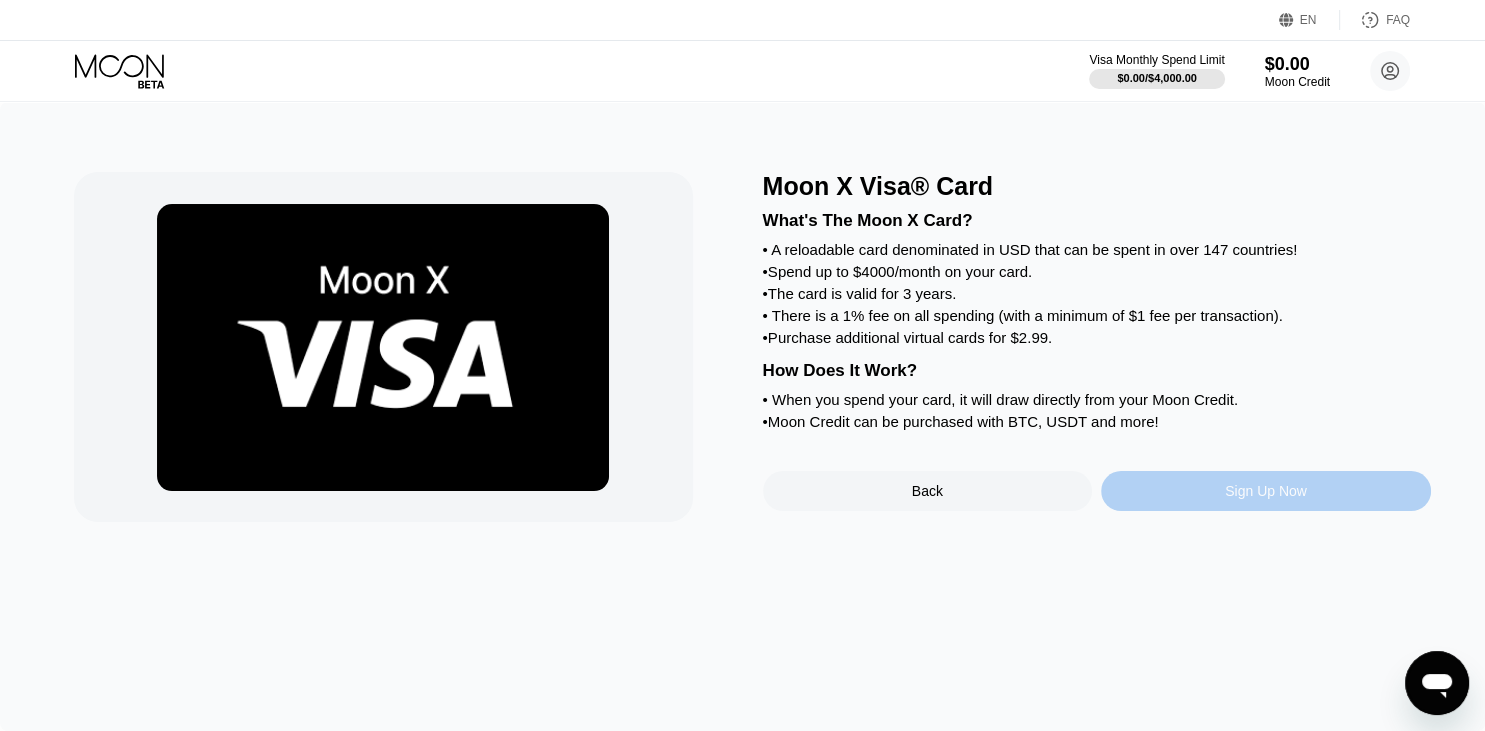 click on "Sign Up Now" at bounding box center [1266, 491] 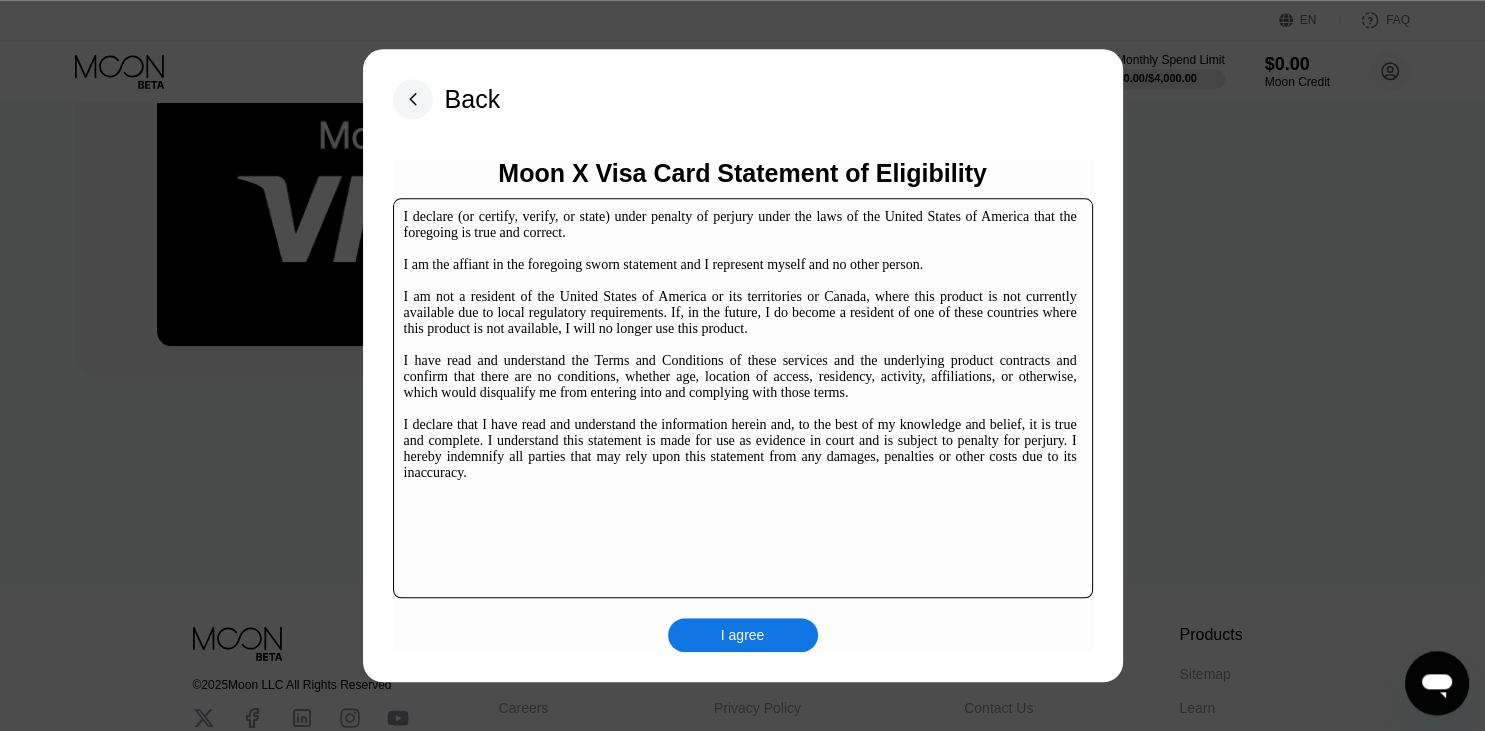 scroll, scrollTop: 146, scrollLeft: 0, axis: vertical 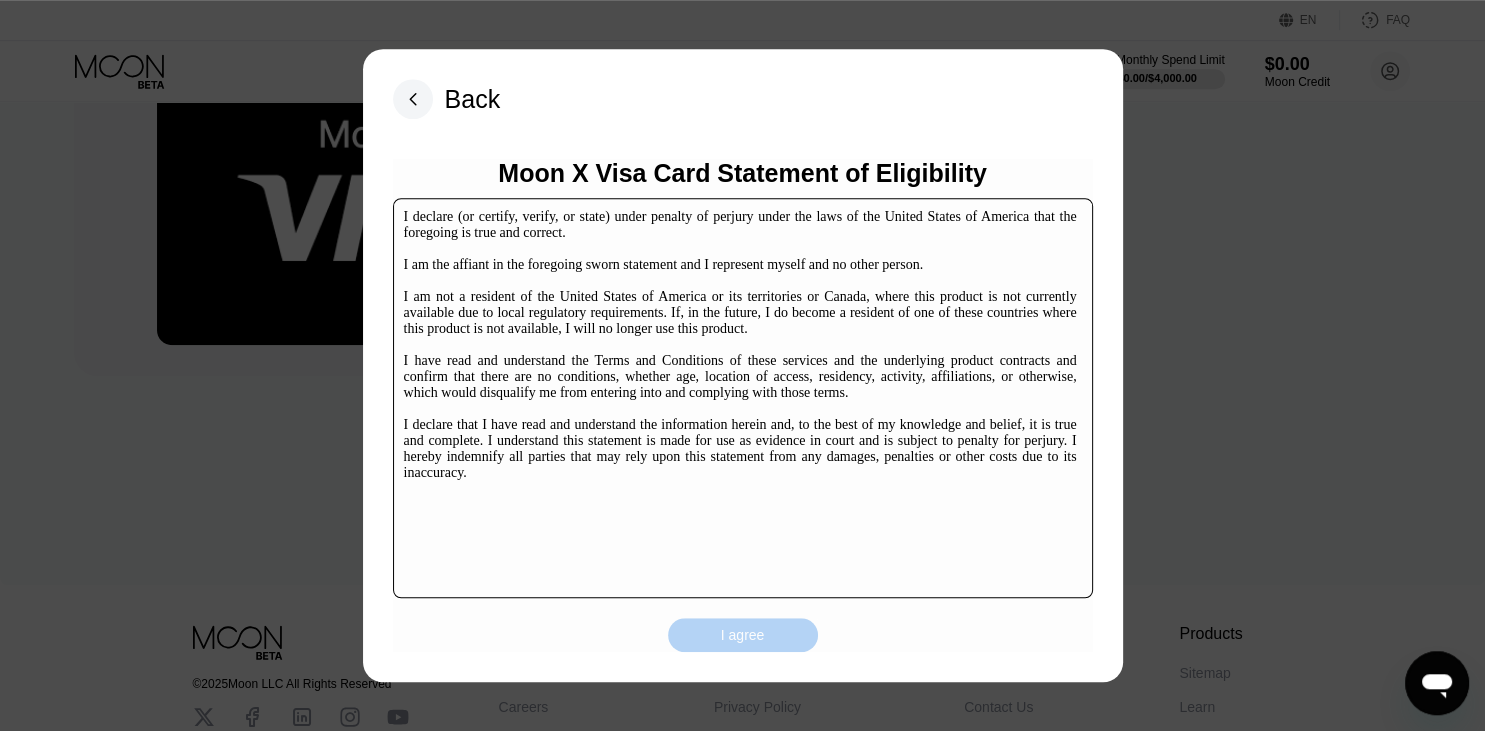 click on "I agree" at bounding box center [743, 635] 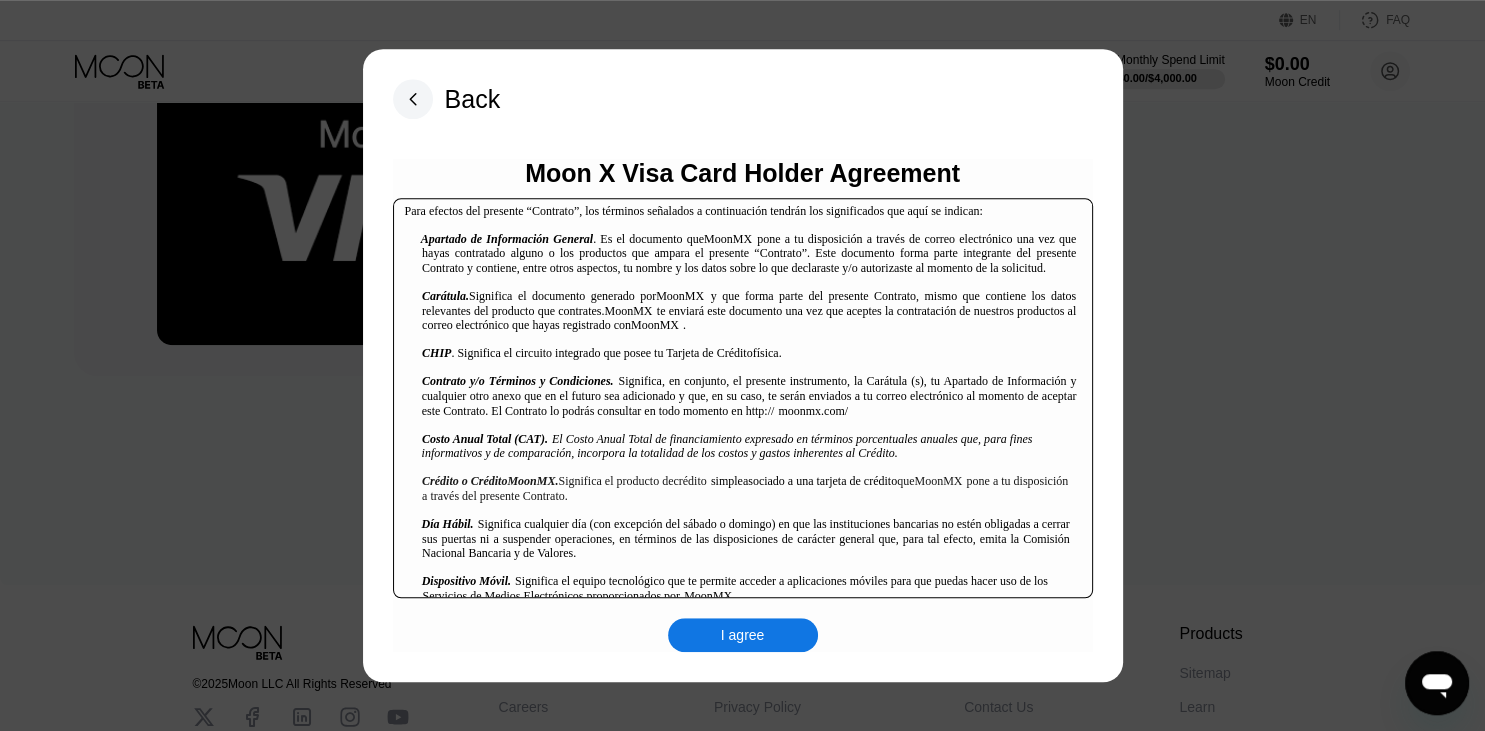 scroll, scrollTop: 595, scrollLeft: 0, axis: vertical 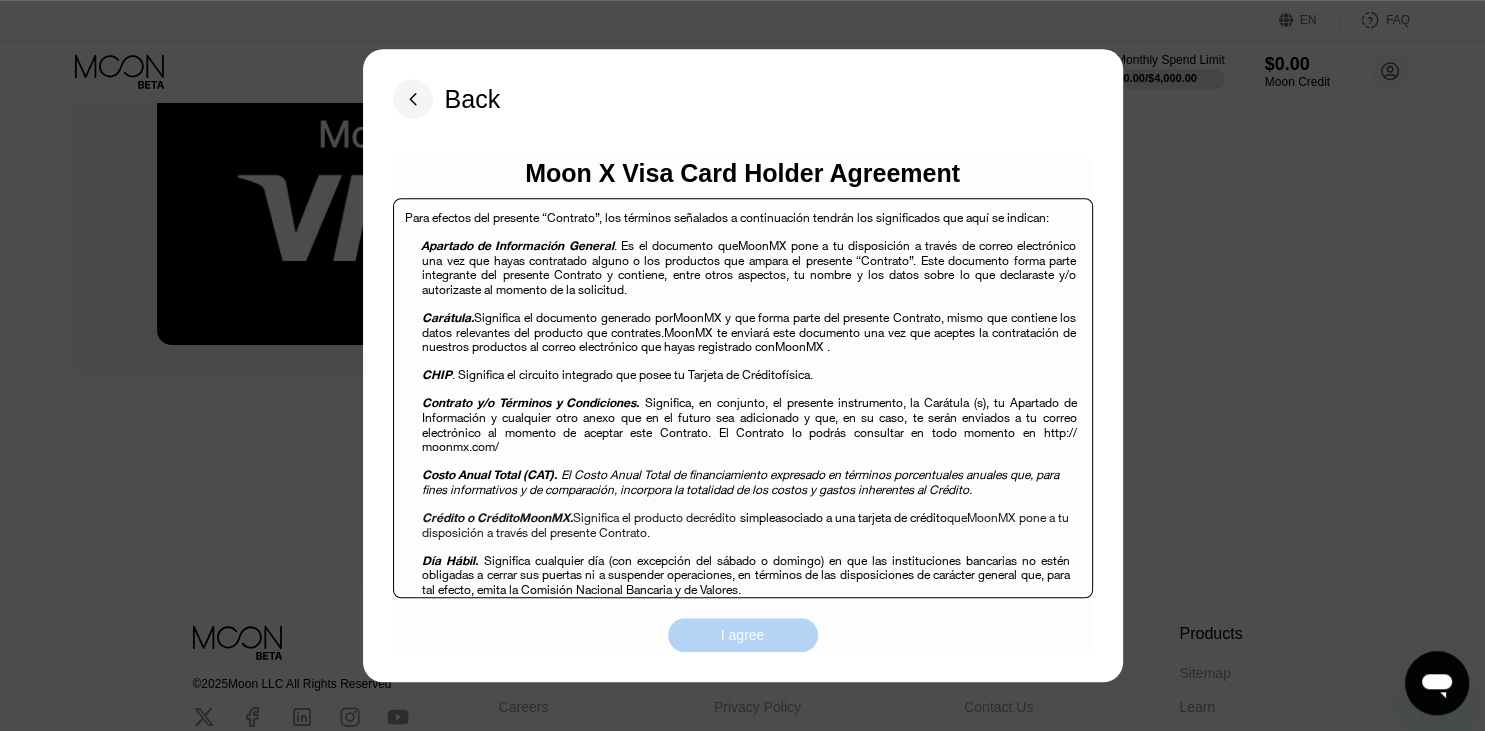 click on "I agree" at bounding box center (743, 635) 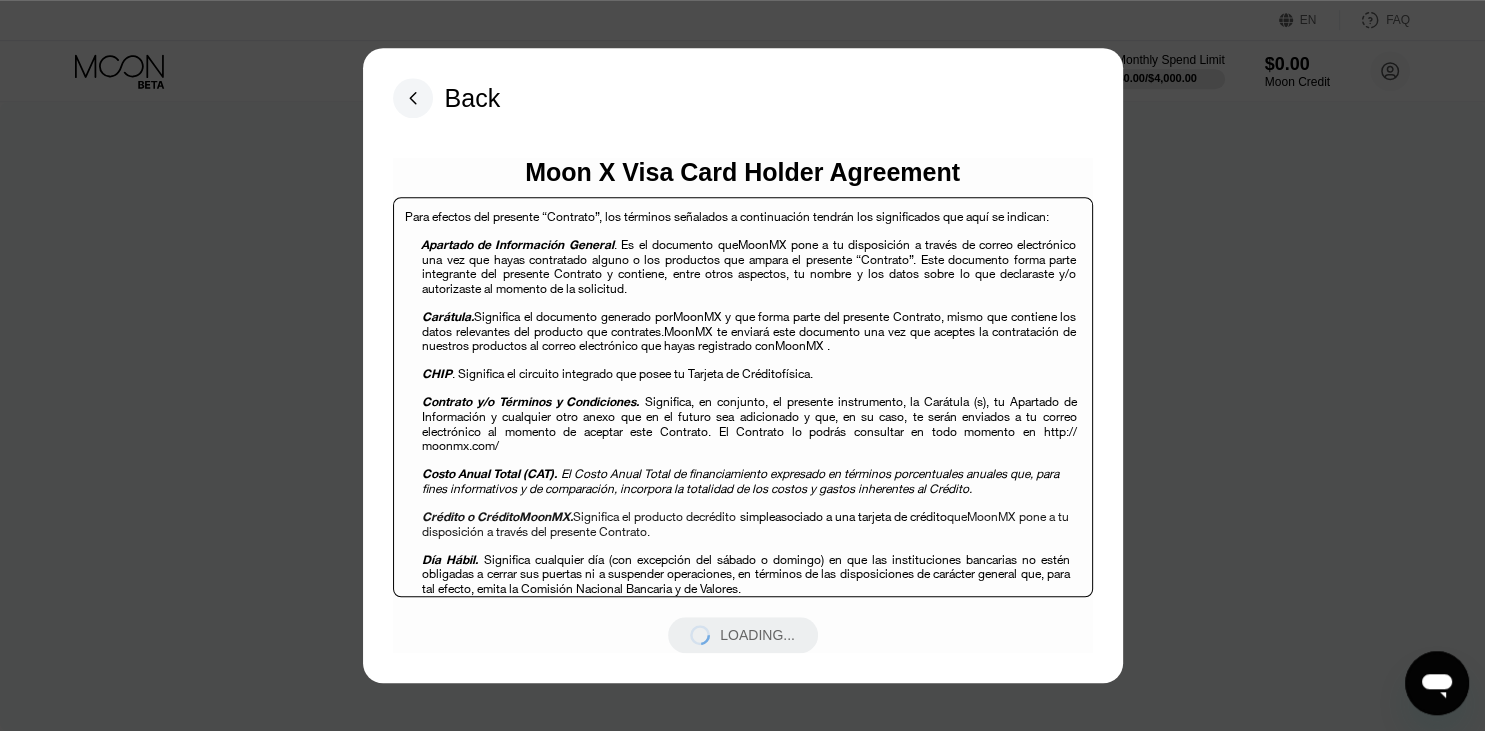 scroll, scrollTop: 0, scrollLeft: 0, axis: both 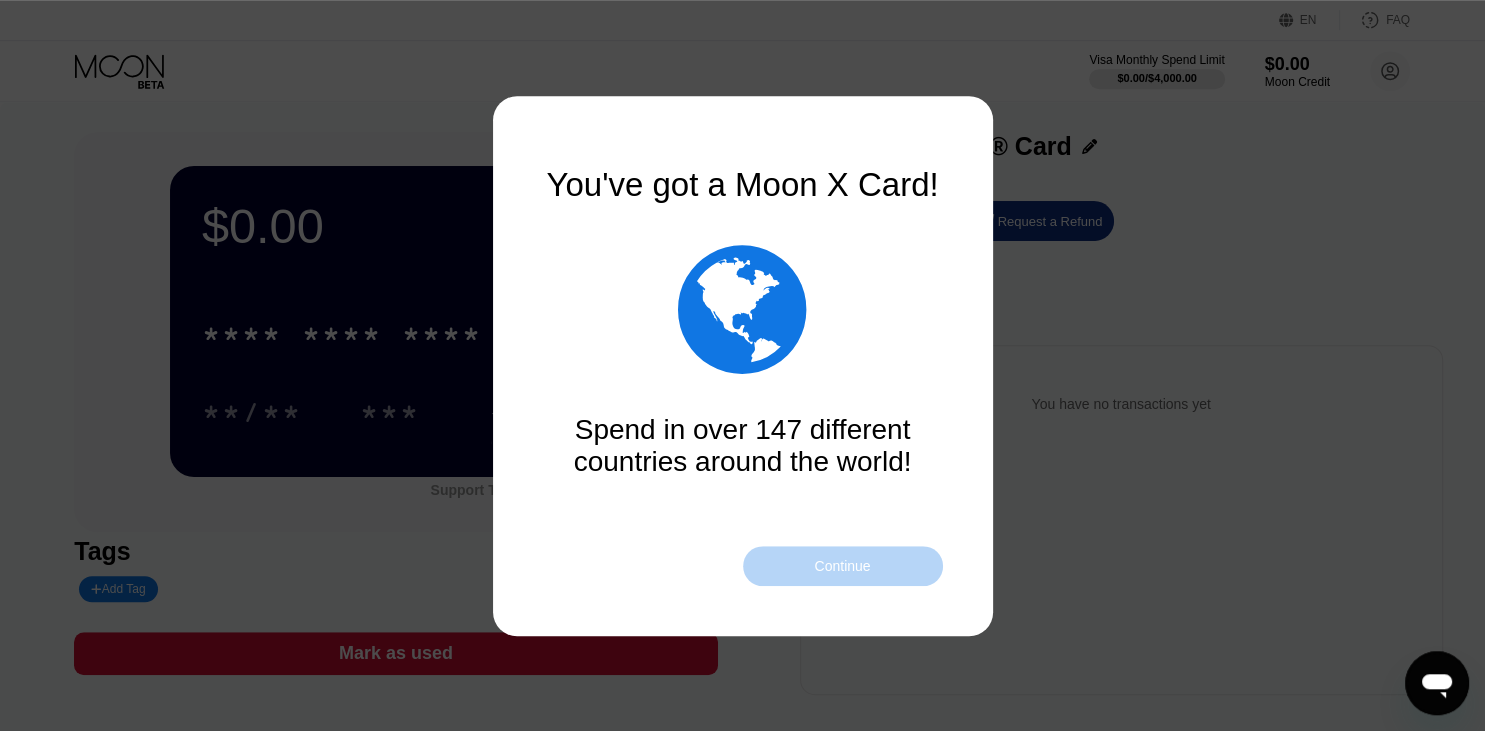 click on "Continue" at bounding box center [842, 566] 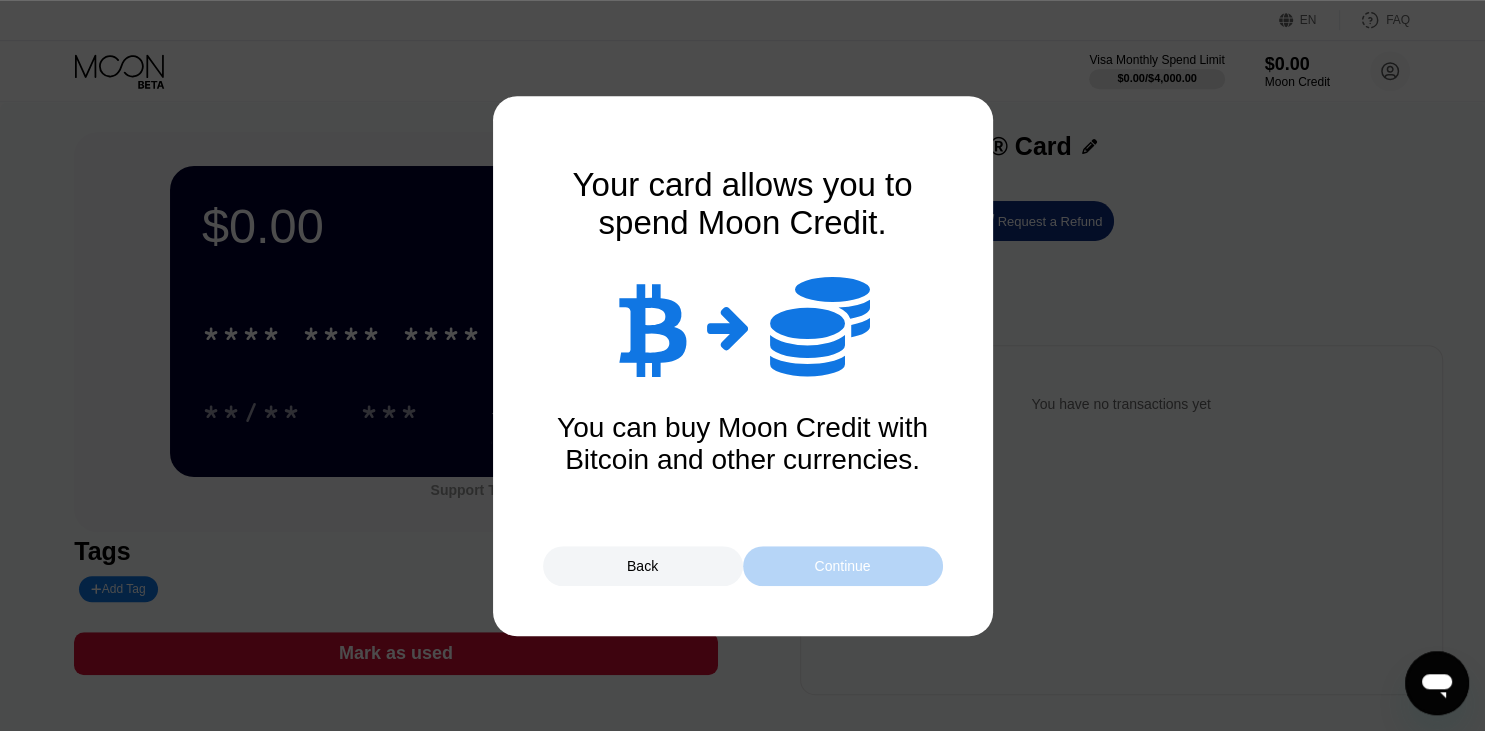 click on "Continue" at bounding box center [843, 566] 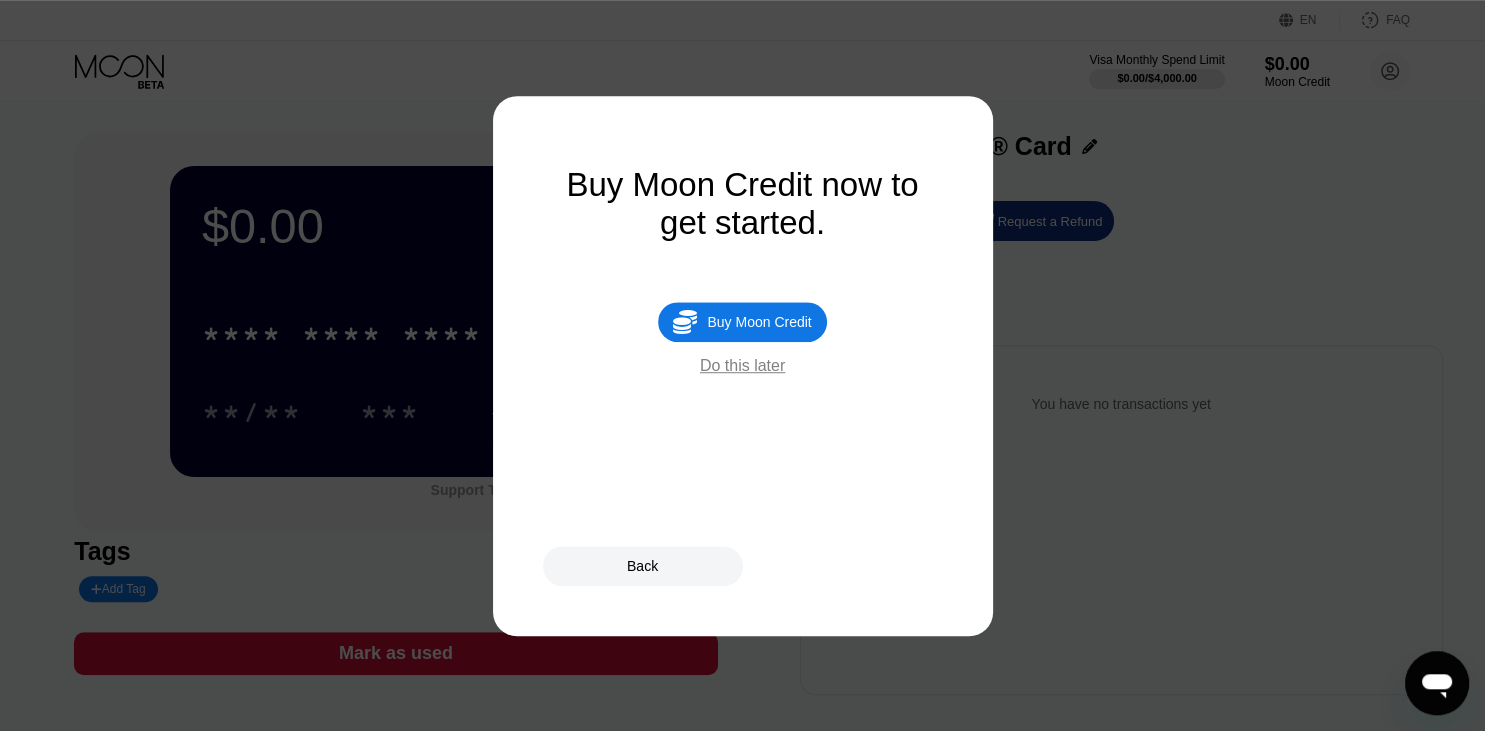click on "Do this later" at bounding box center [742, 366] 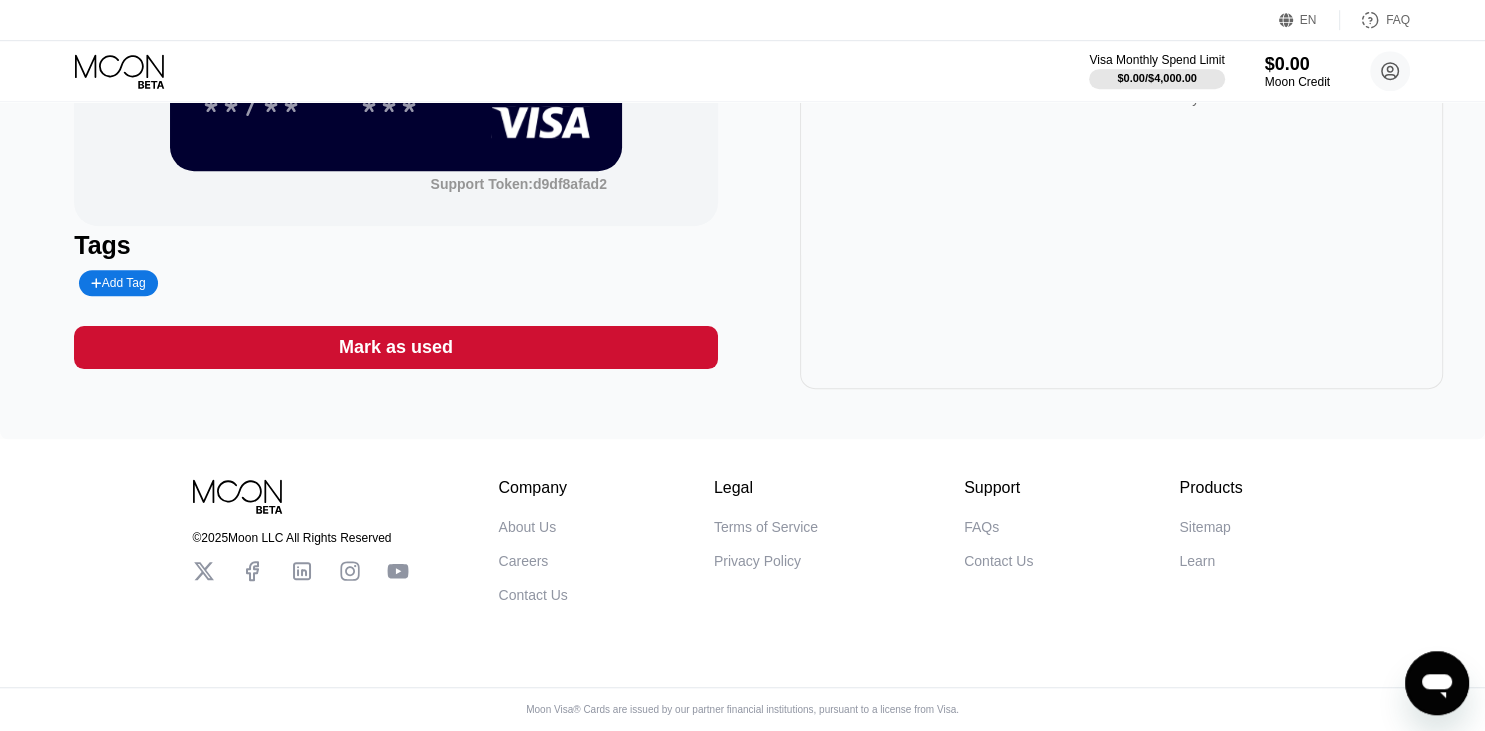 scroll, scrollTop: 328, scrollLeft: 0, axis: vertical 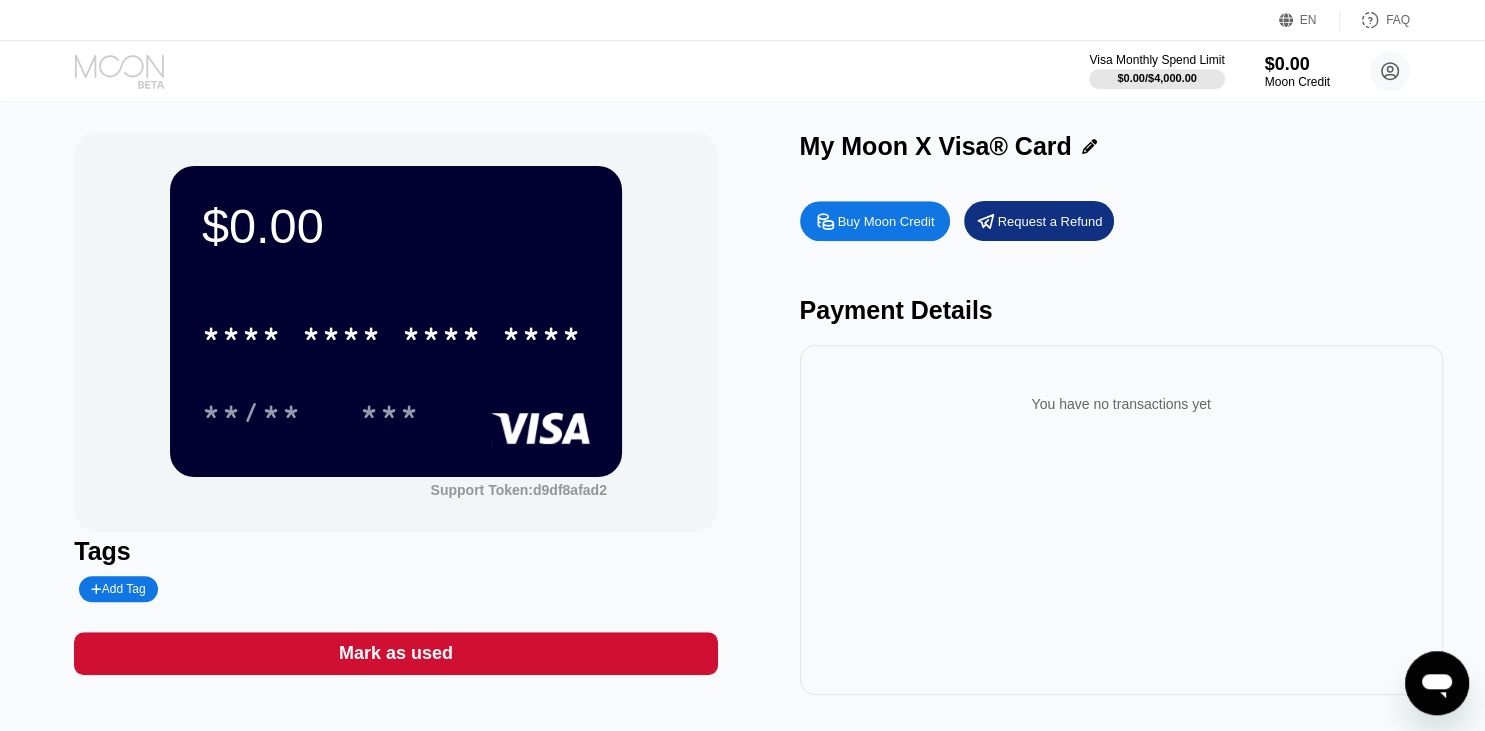 click 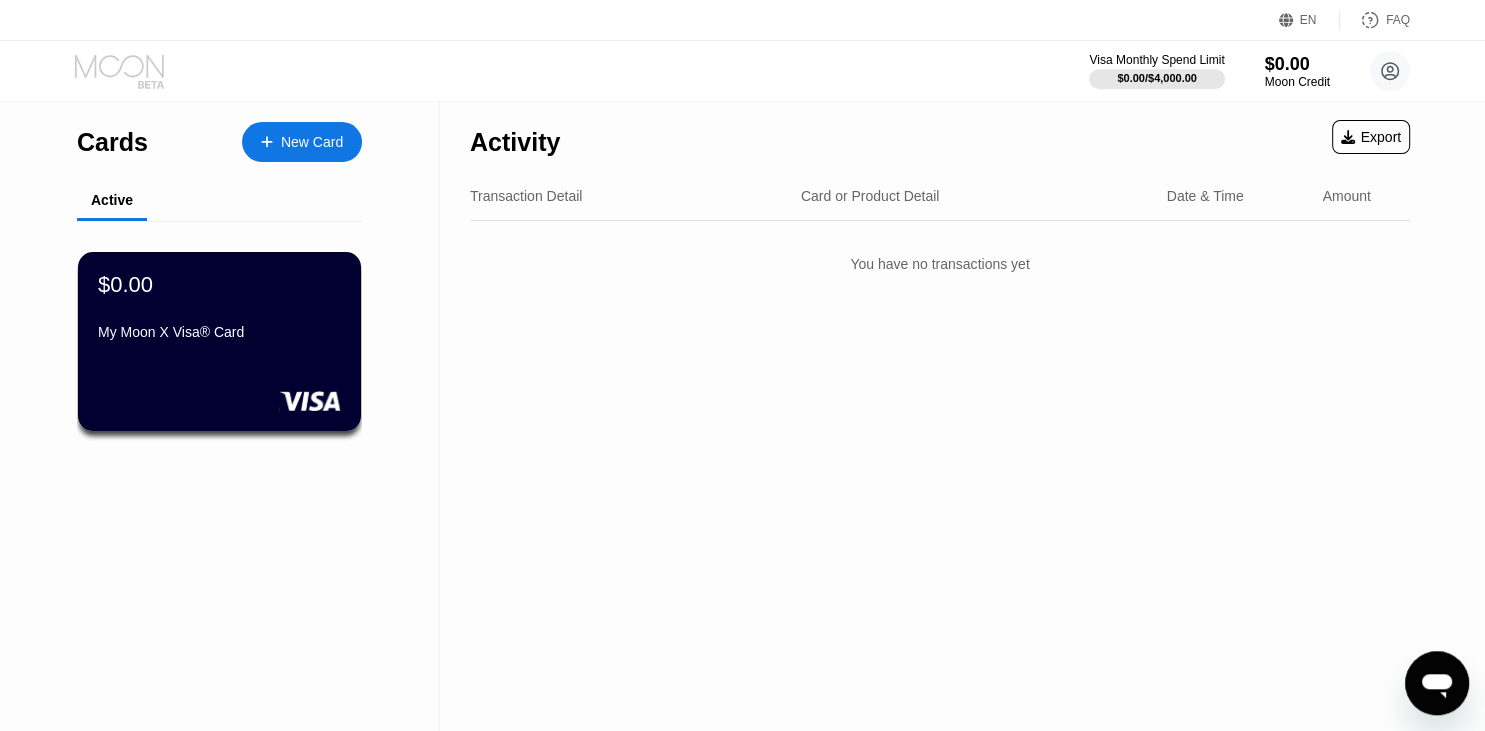 click 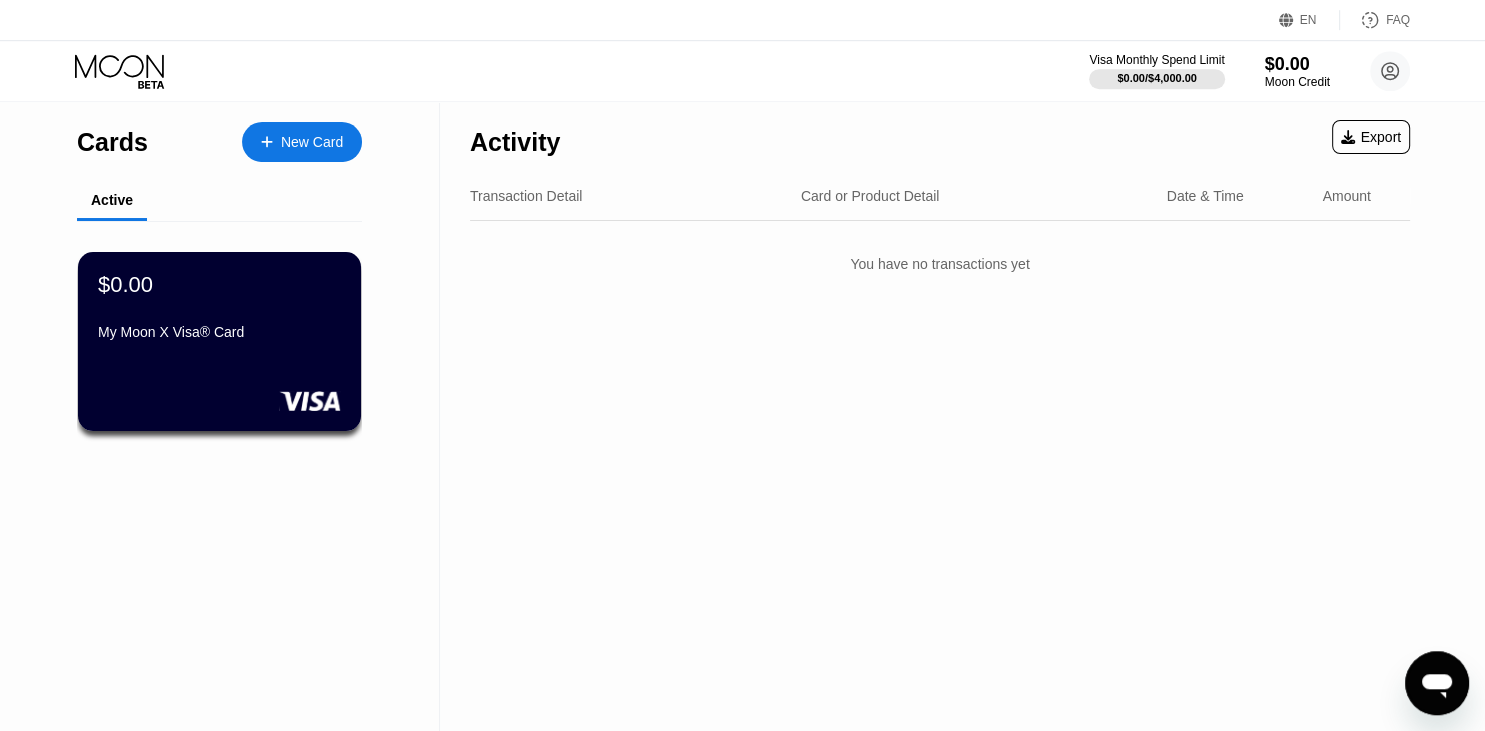 click 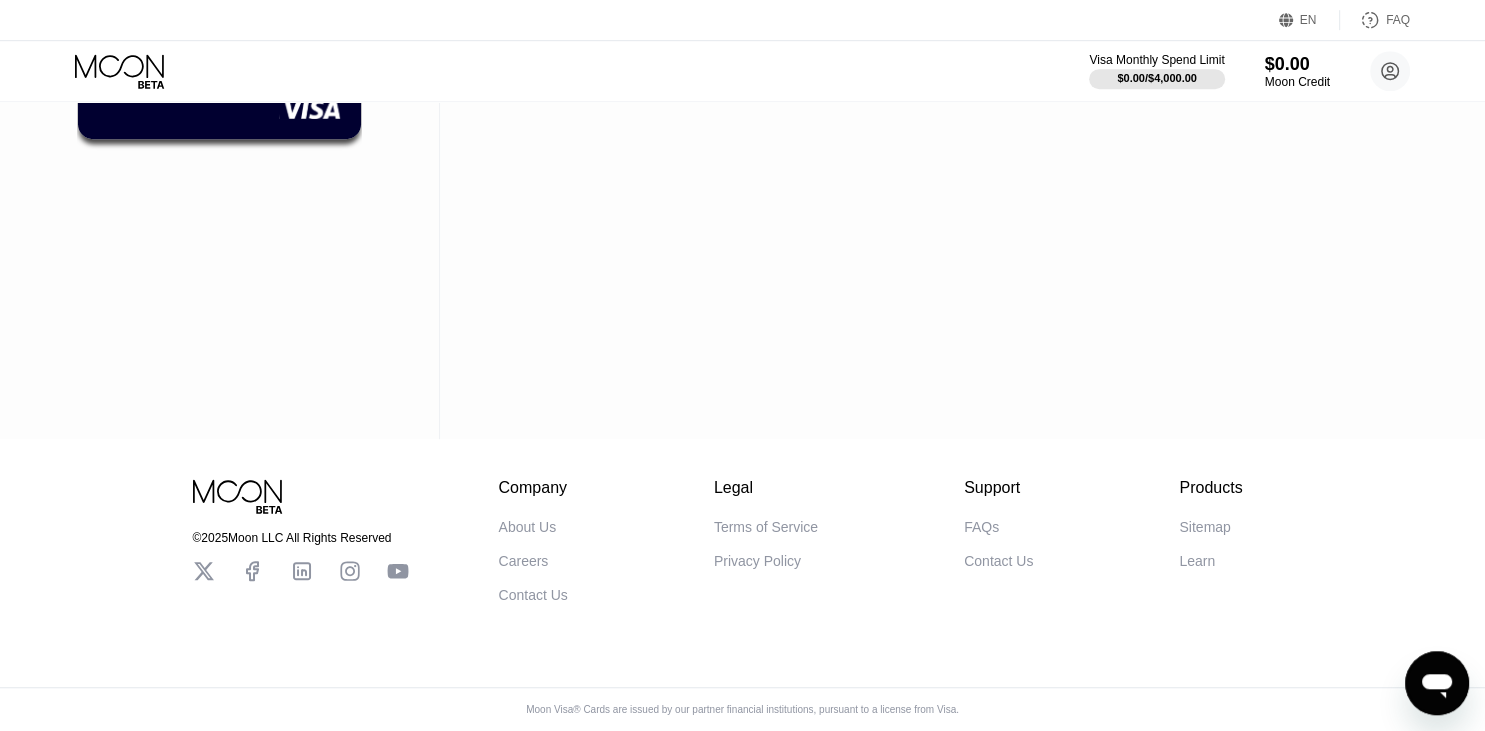 scroll, scrollTop: 0, scrollLeft: 0, axis: both 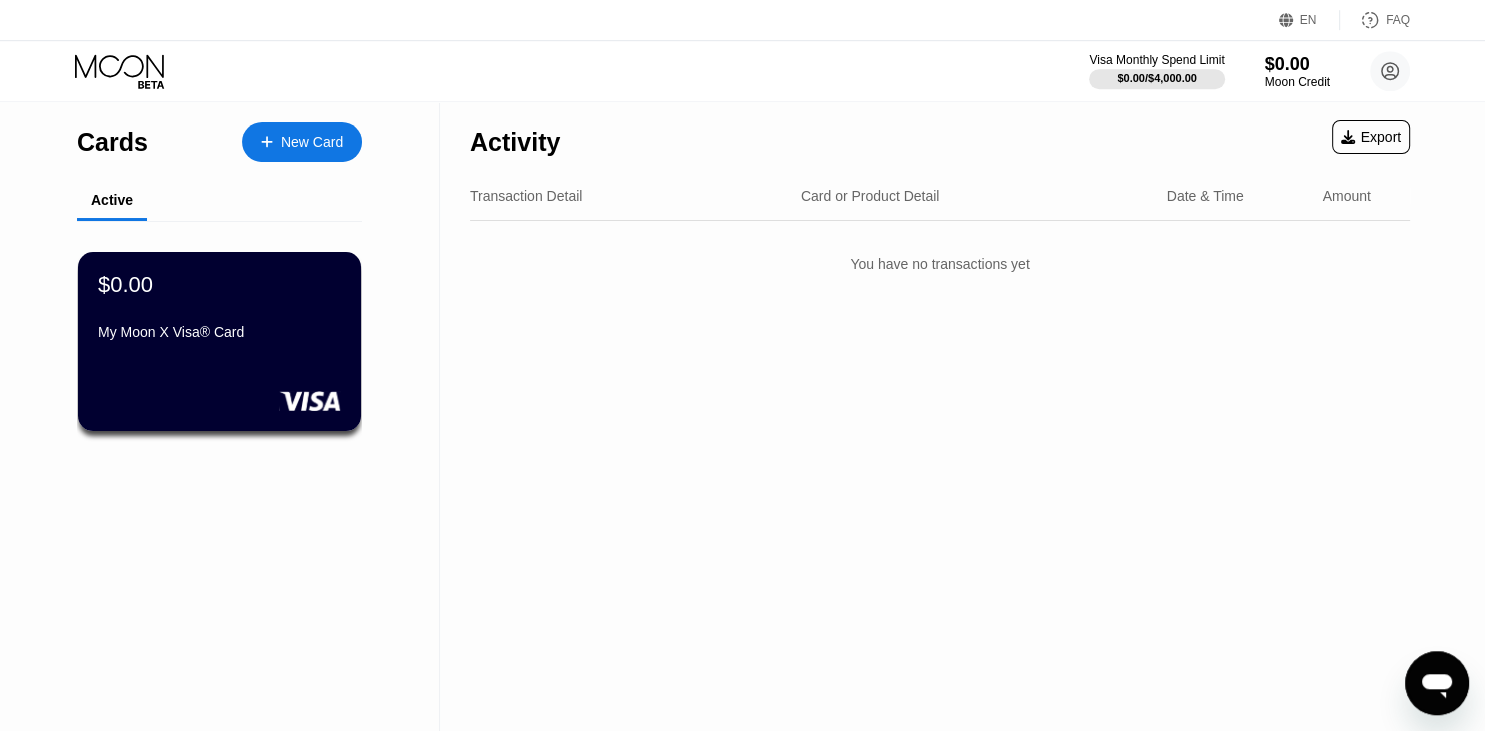 click on "Card or Product Detail" at bounding box center [870, 196] 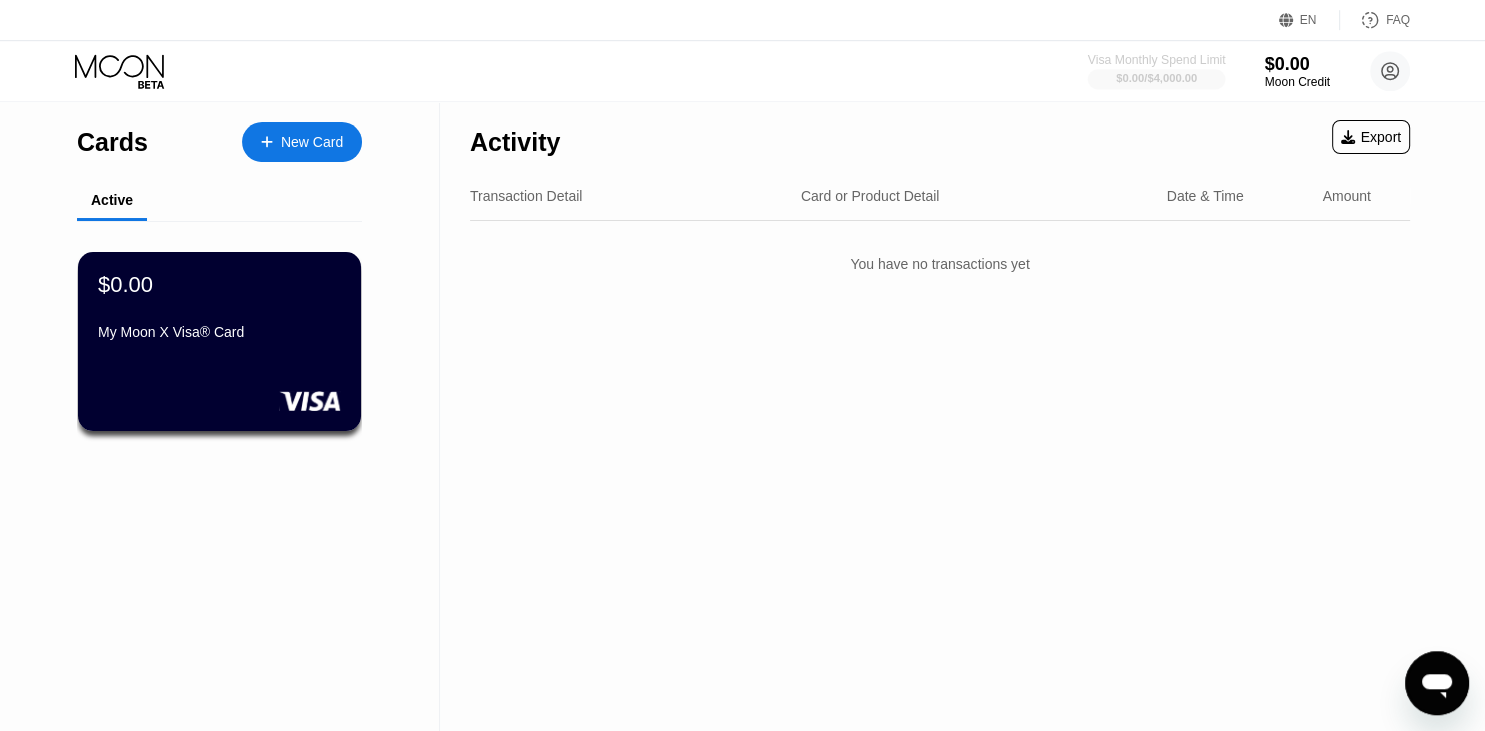click on "Visa Monthly Spend Limit" at bounding box center [1157, 60] 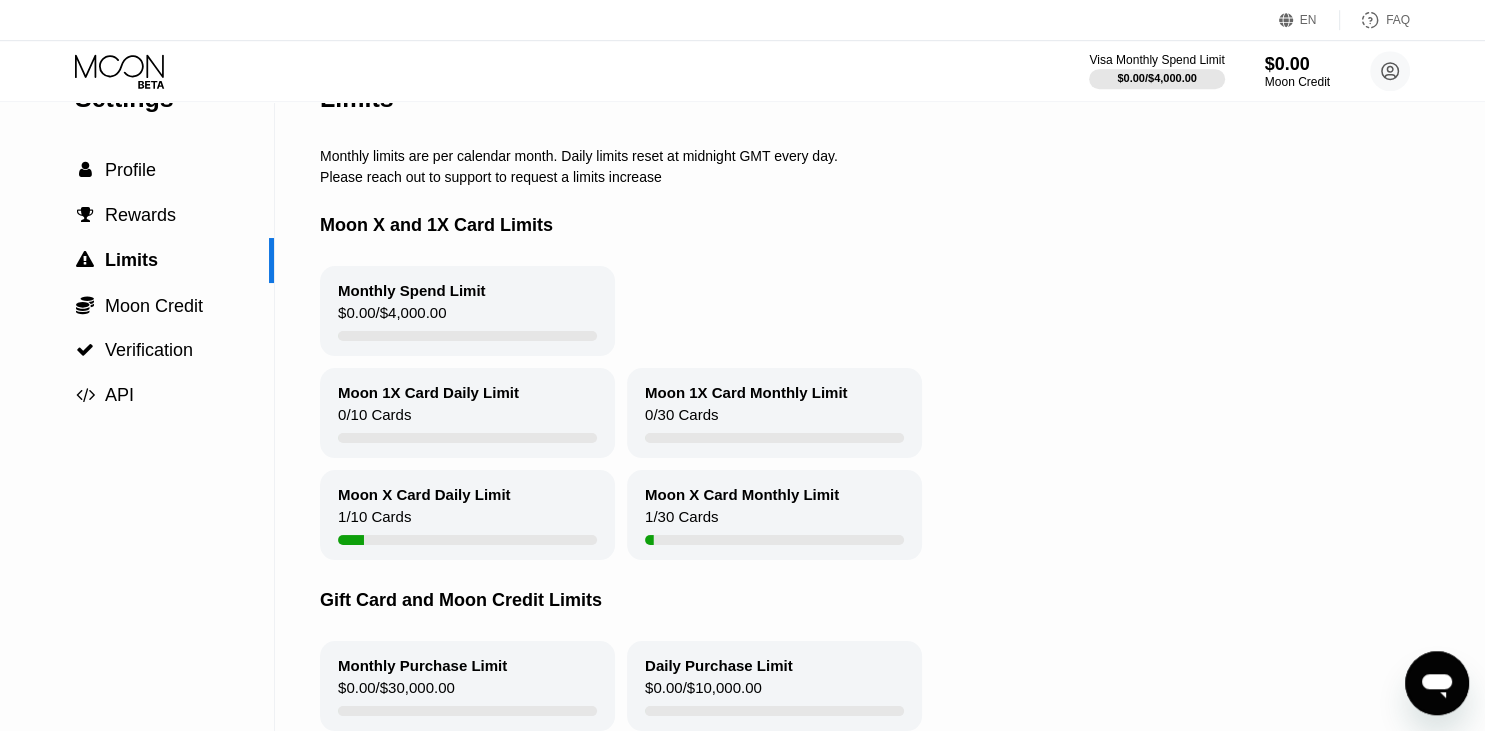 scroll, scrollTop: 0, scrollLeft: 0, axis: both 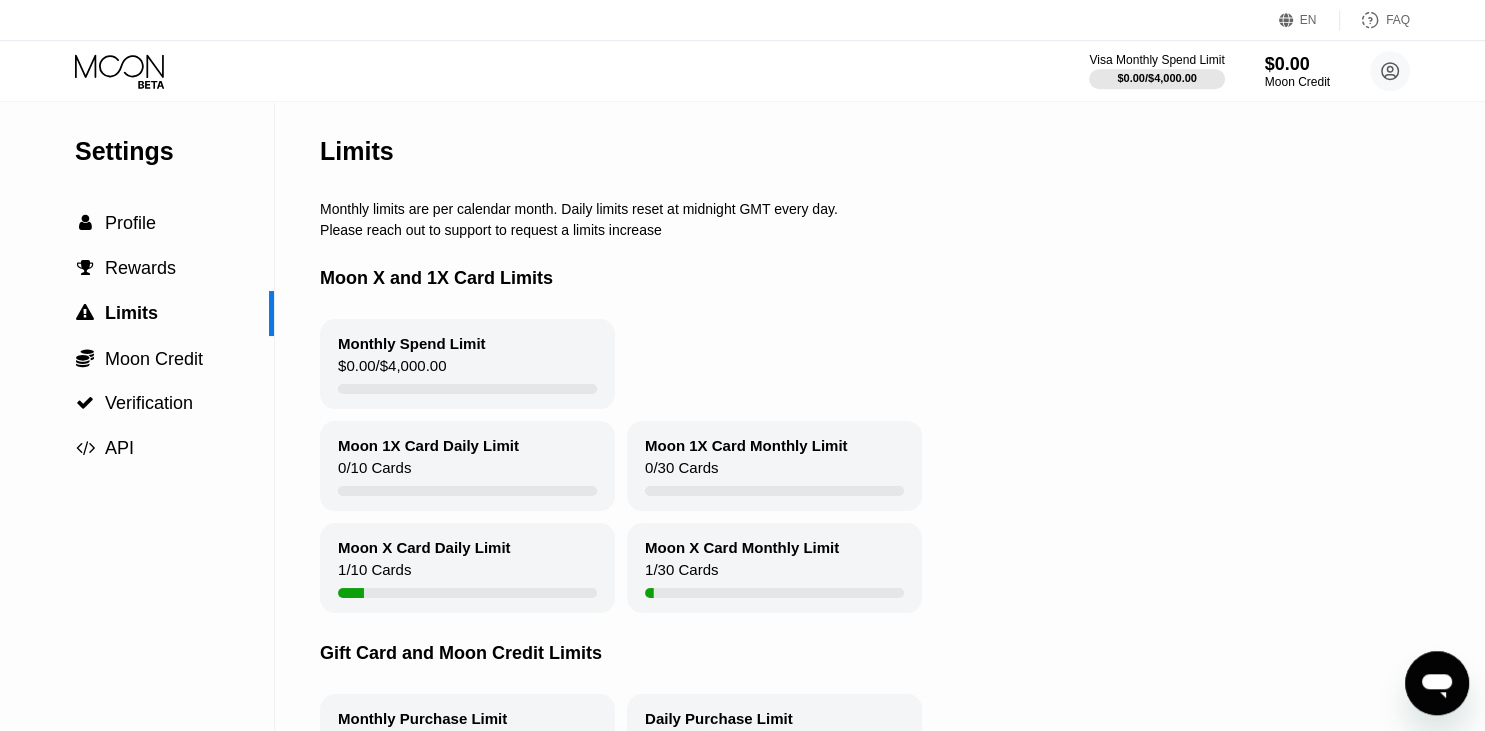 click 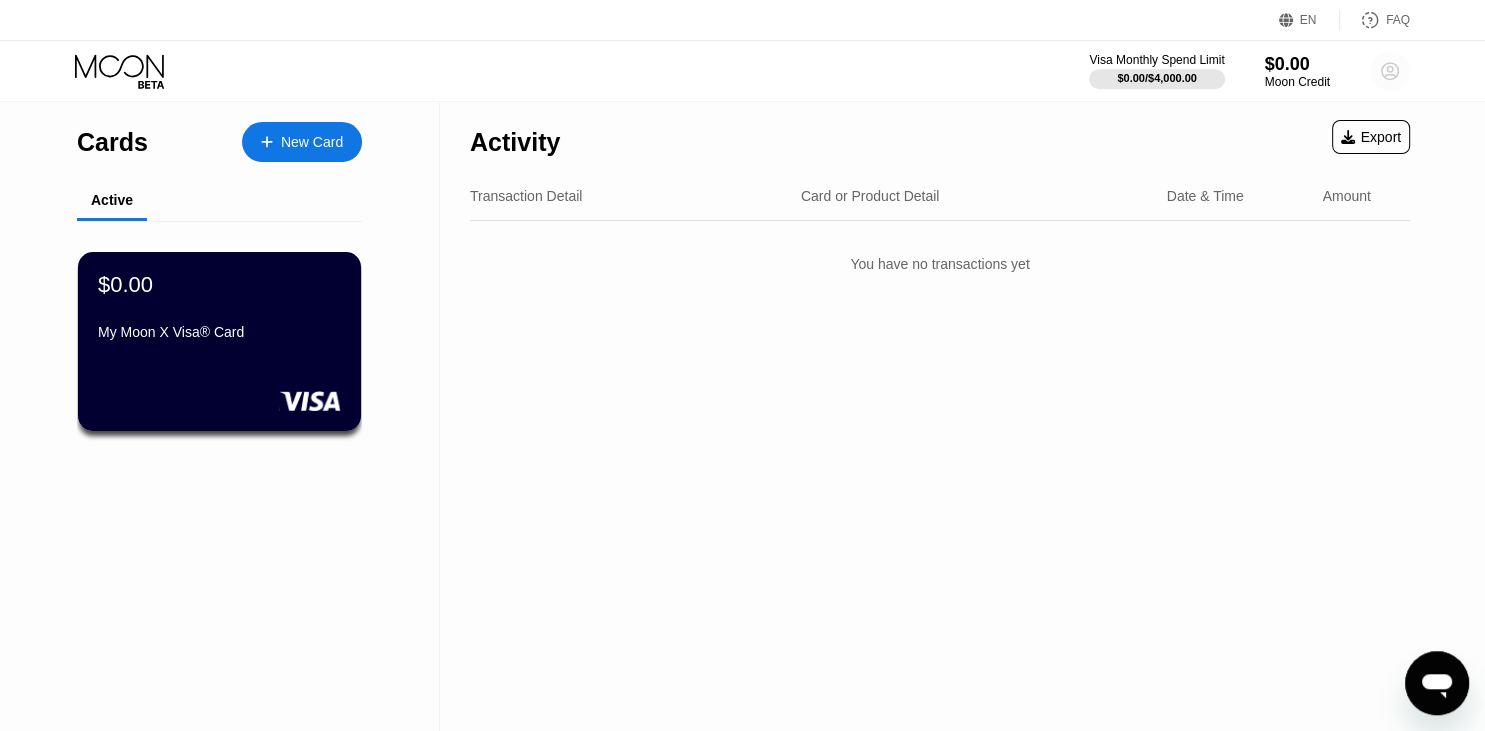 click 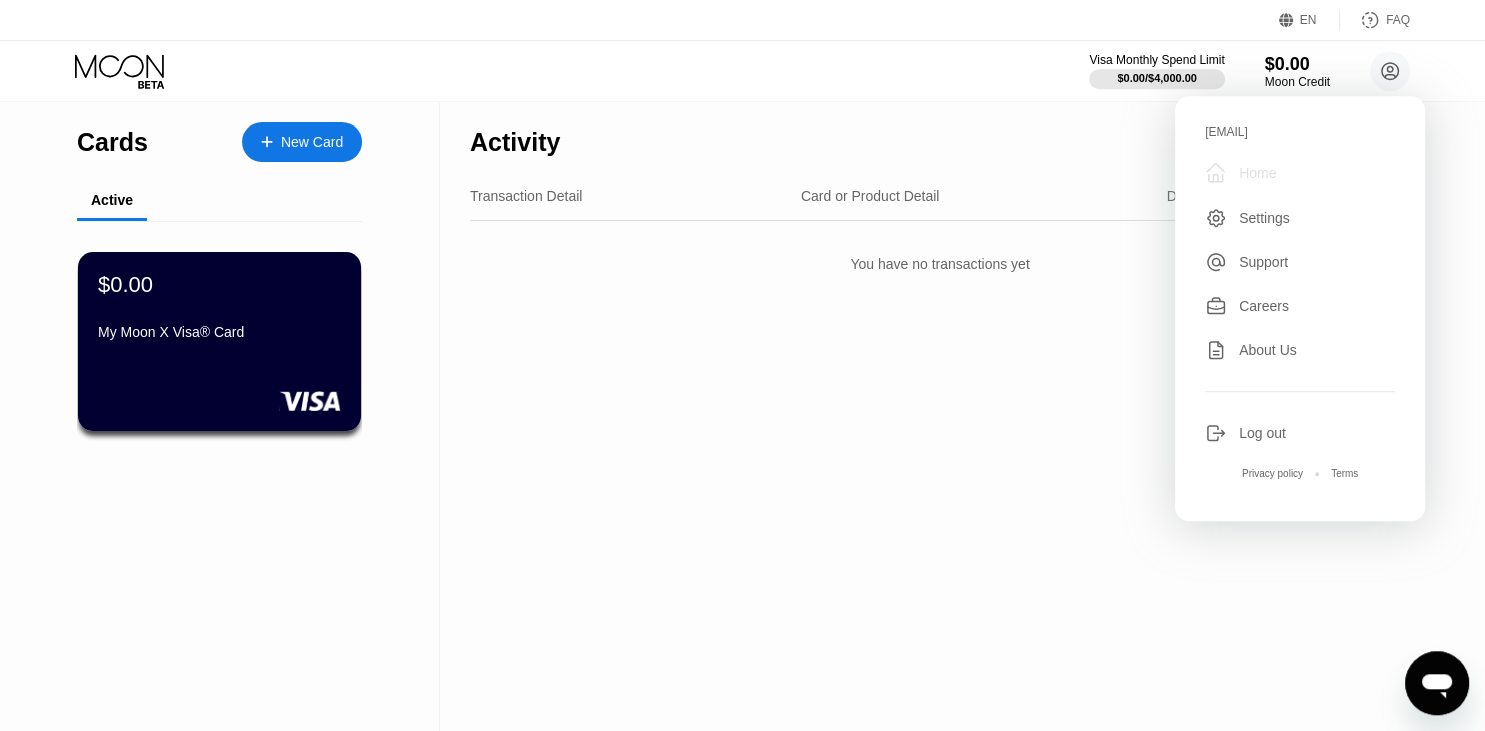 click on " Home" at bounding box center (1300, 173) 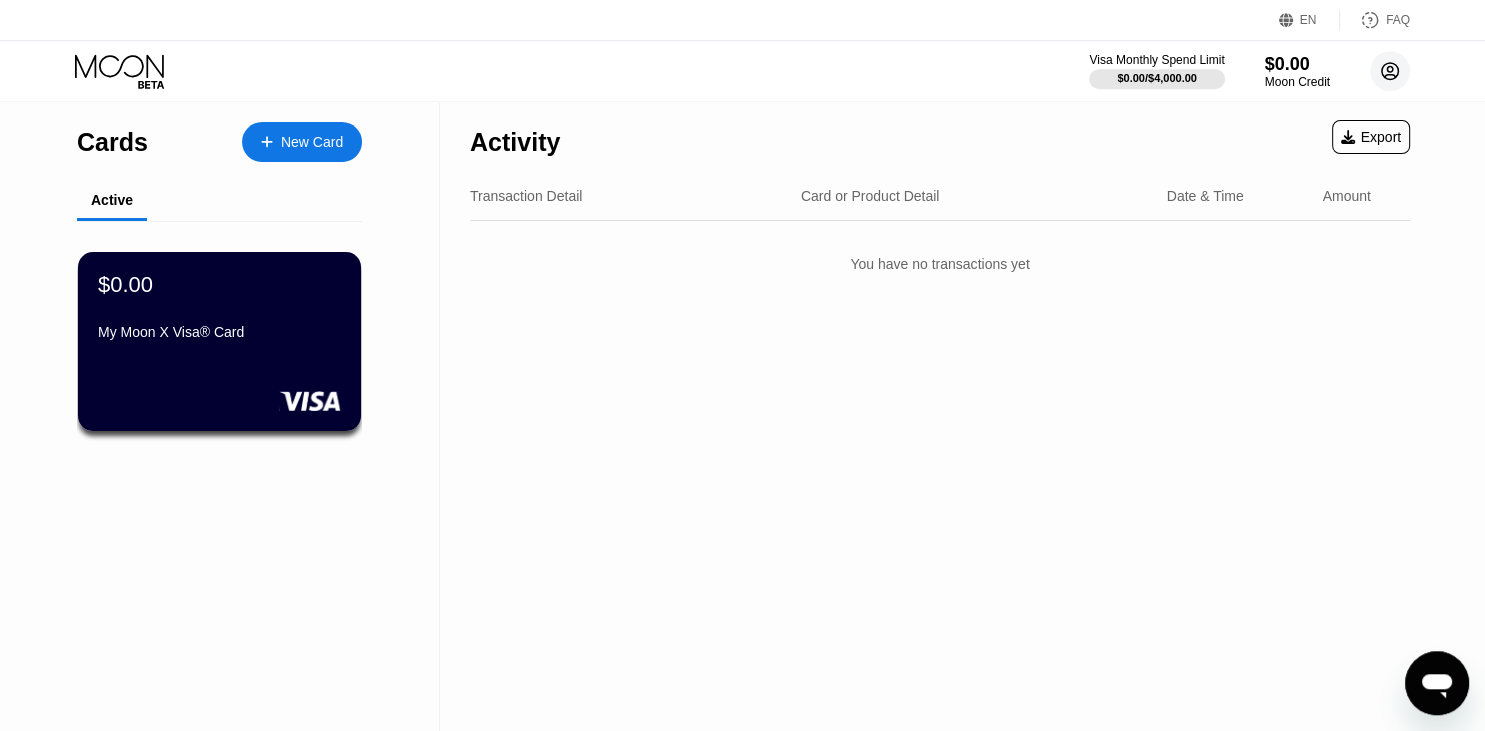 click 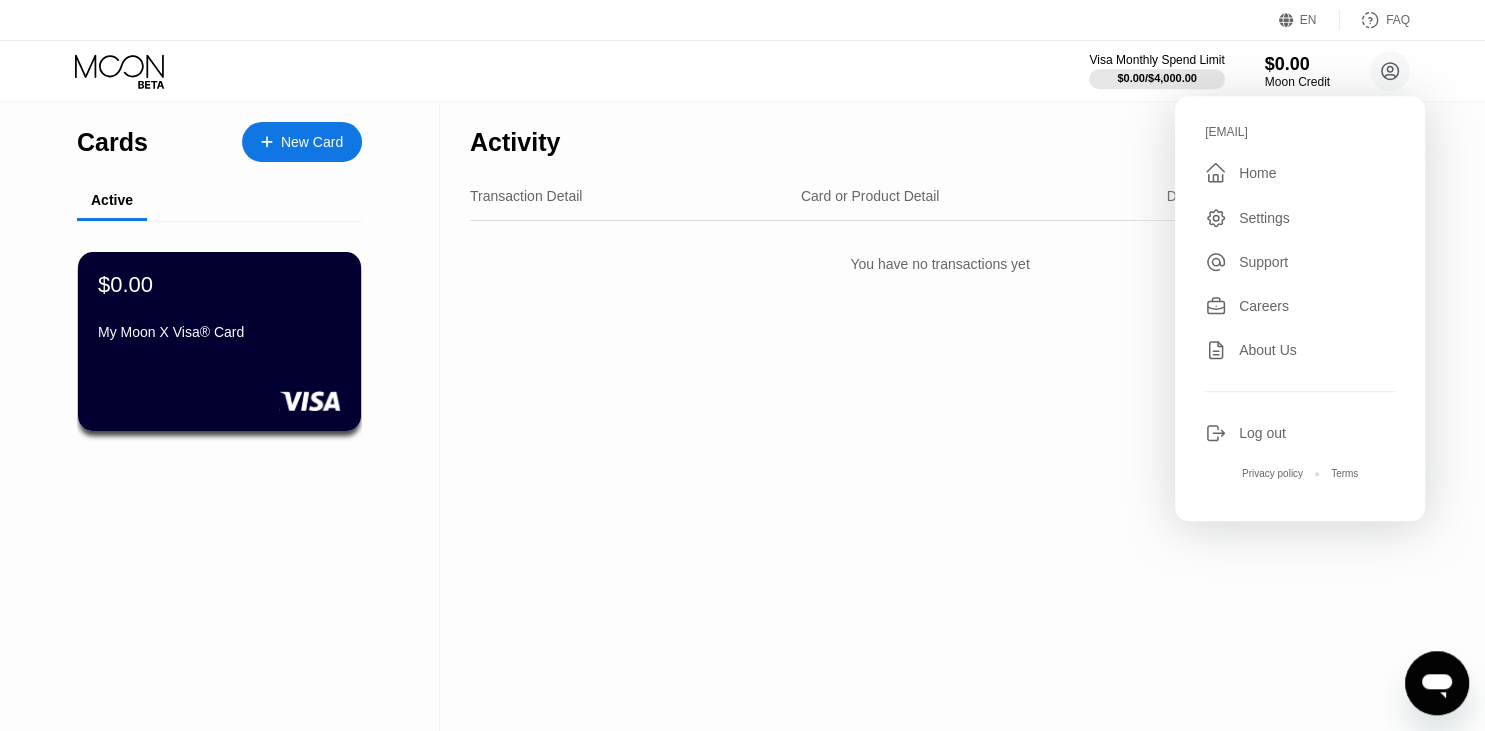 click on "Home" at bounding box center [1257, 173] 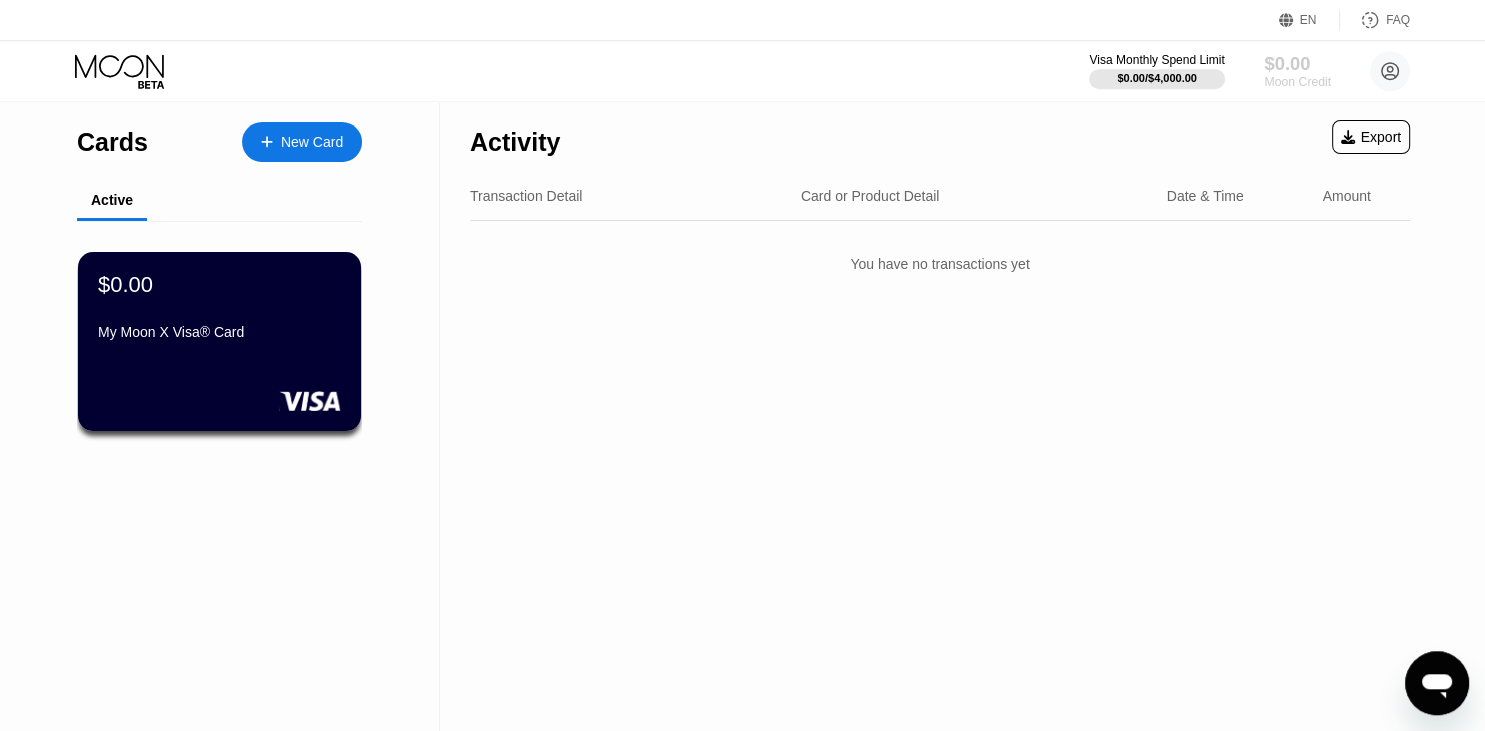 click on "$0.00" at bounding box center [1297, 63] 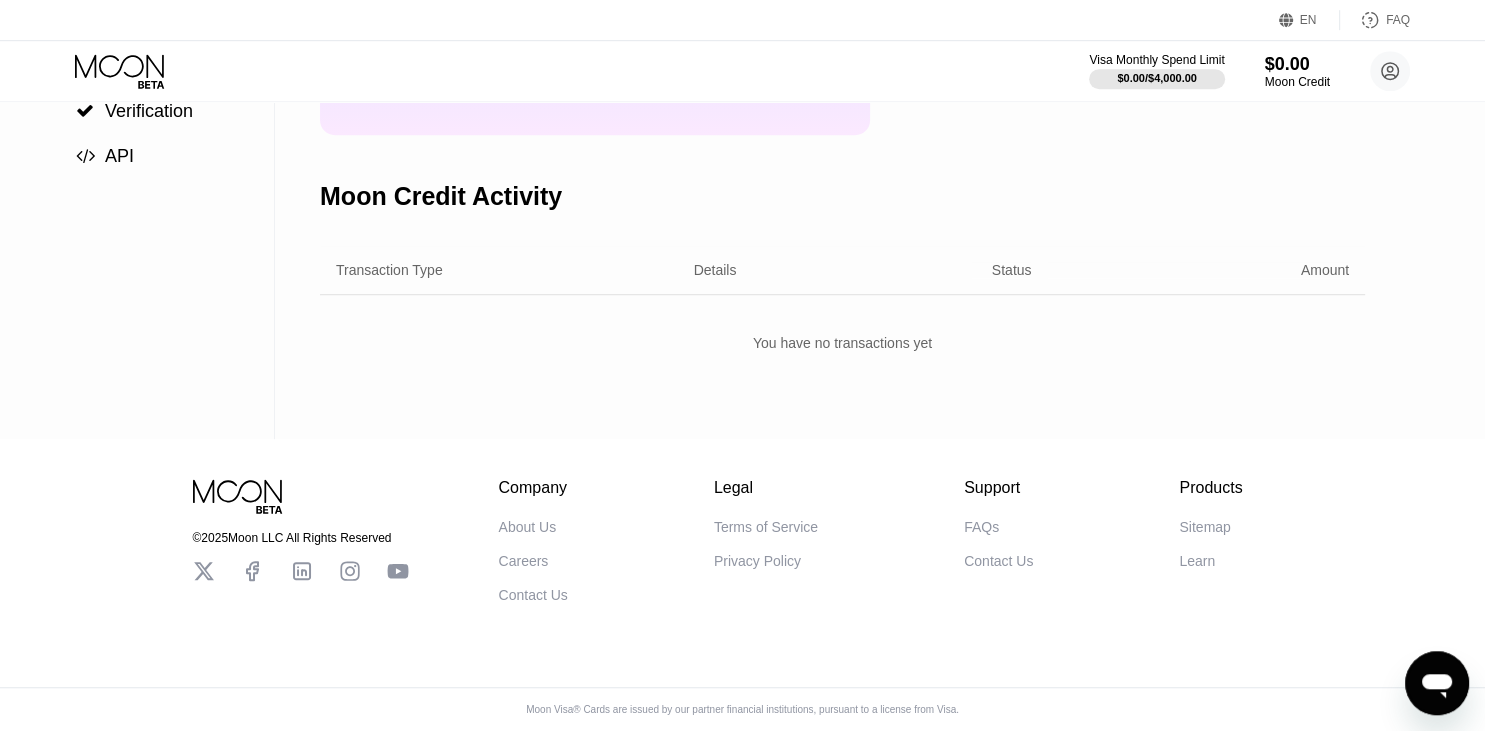 scroll, scrollTop: 0, scrollLeft: 0, axis: both 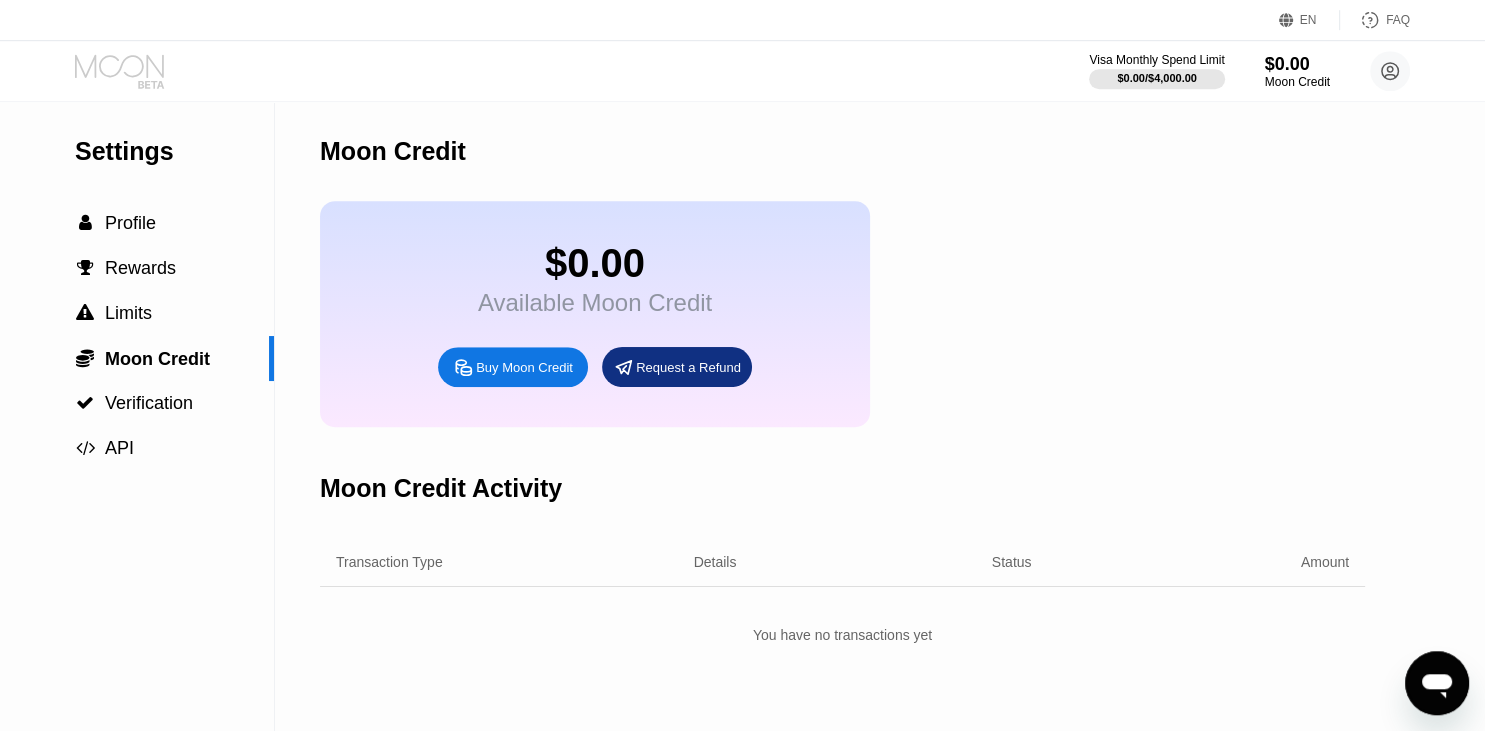 click 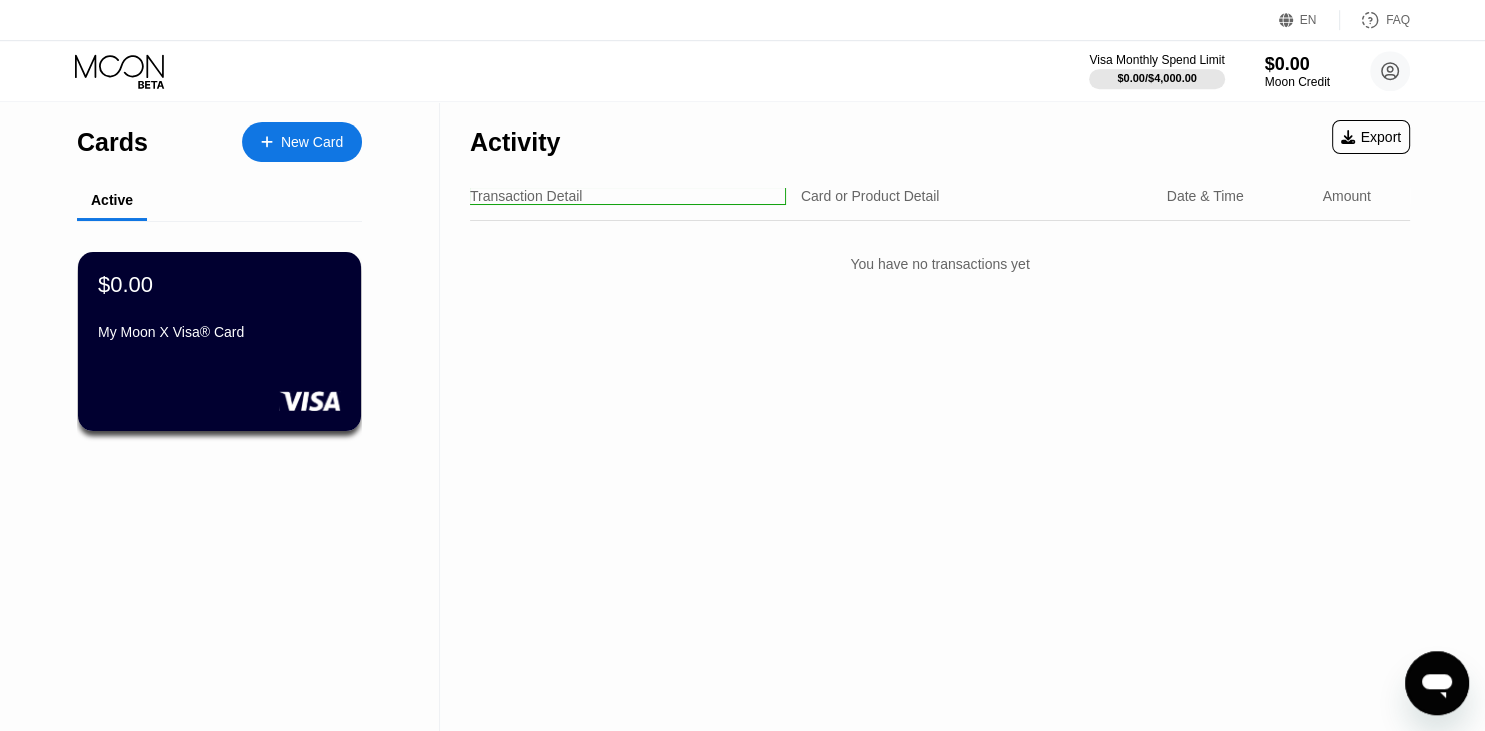 click on "Cards" at bounding box center [112, 142] 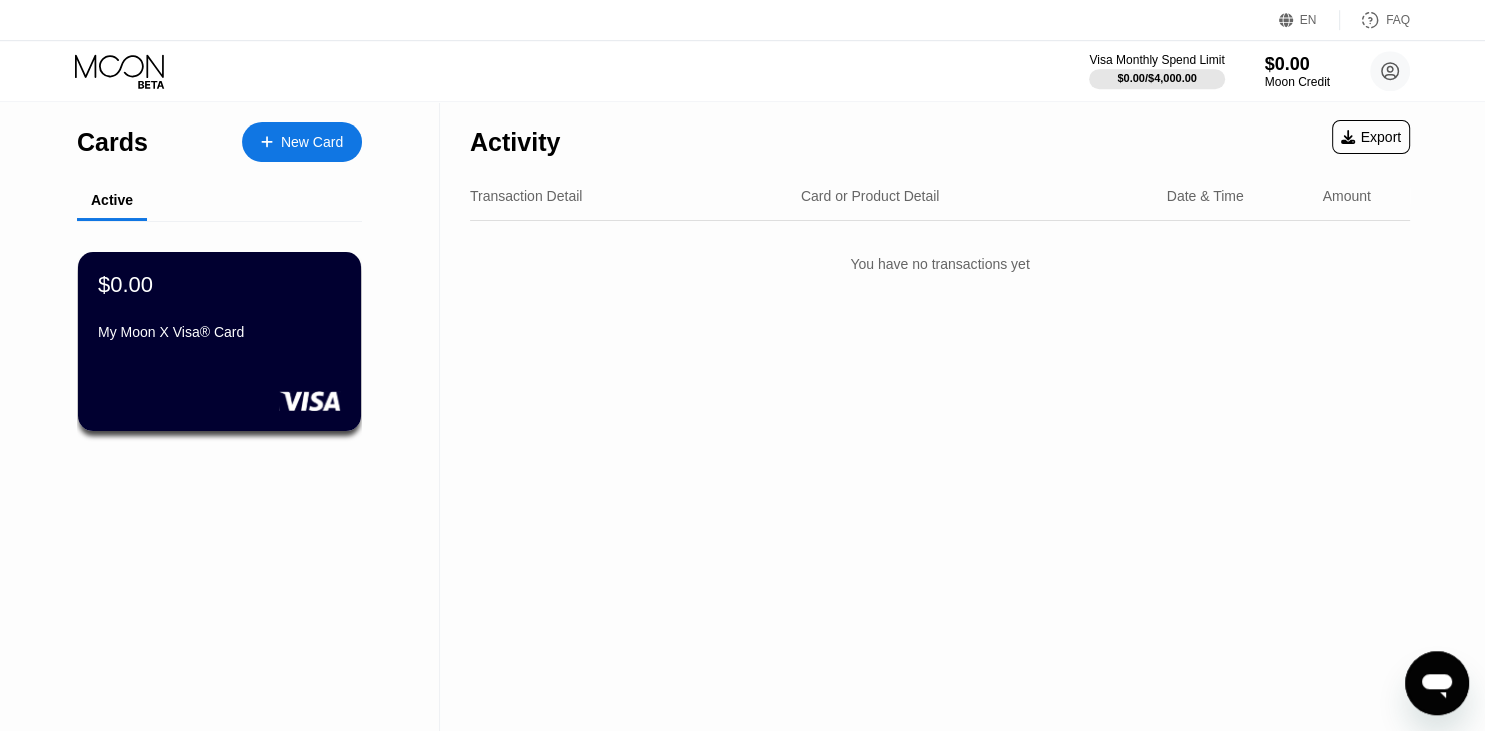 click 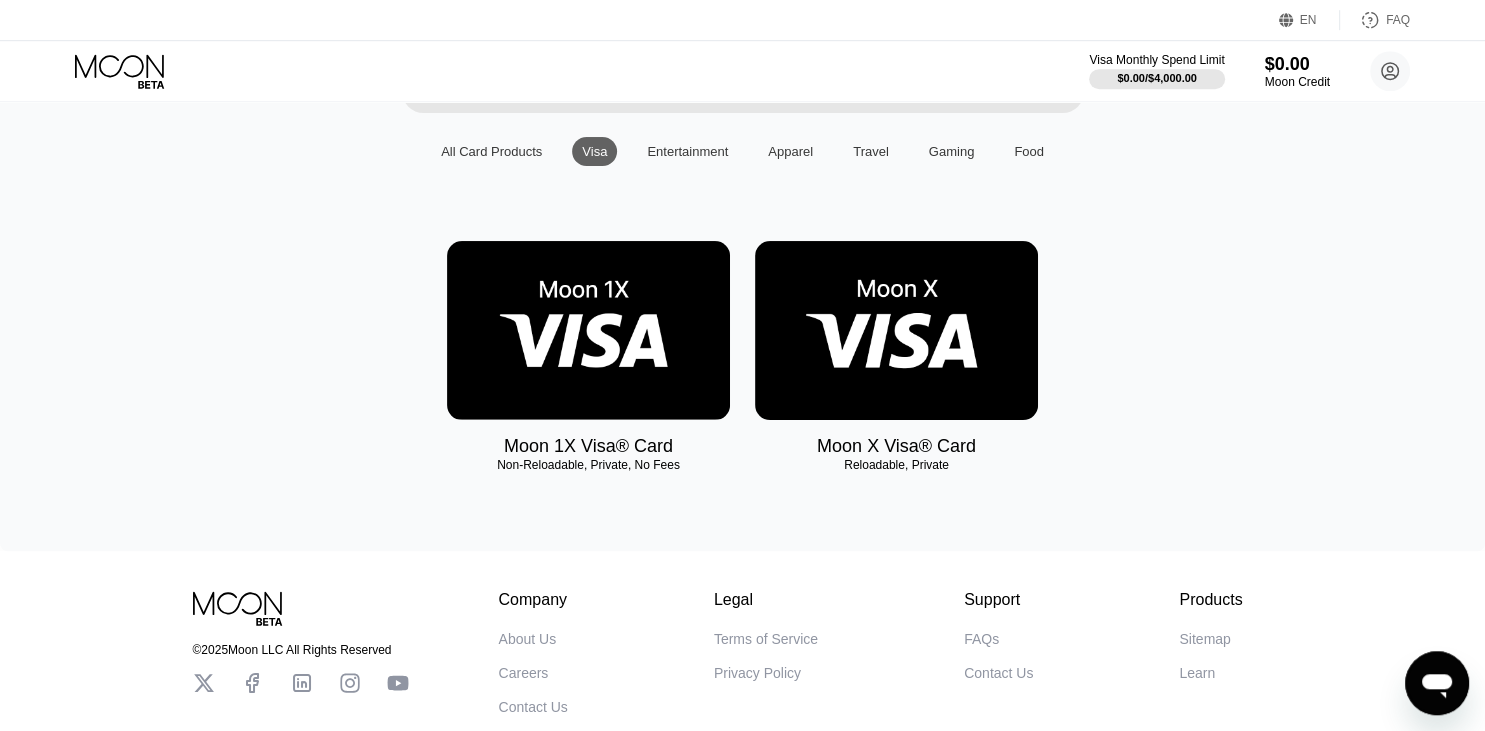 scroll, scrollTop: 181, scrollLeft: 0, axis: vertical 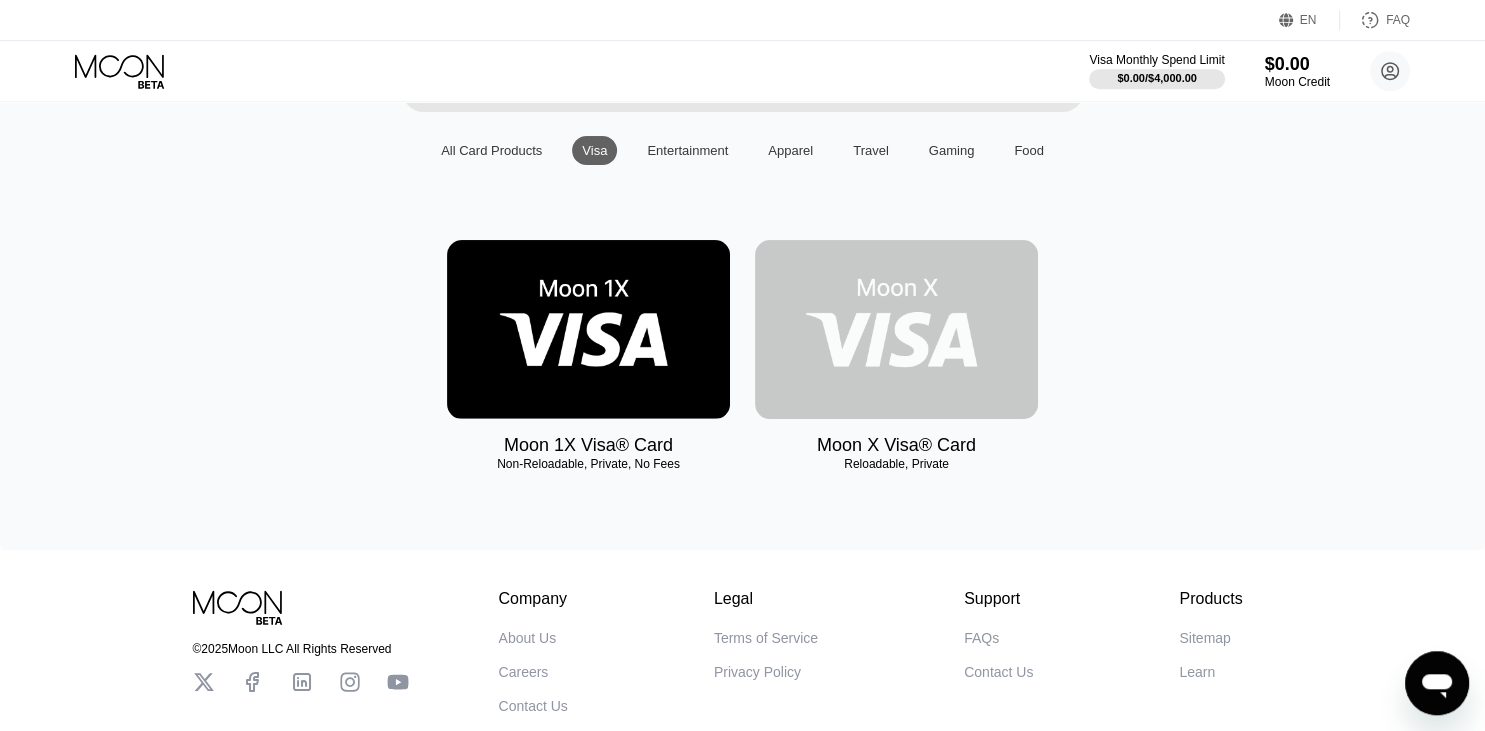 click at bounding box center [896, 329] 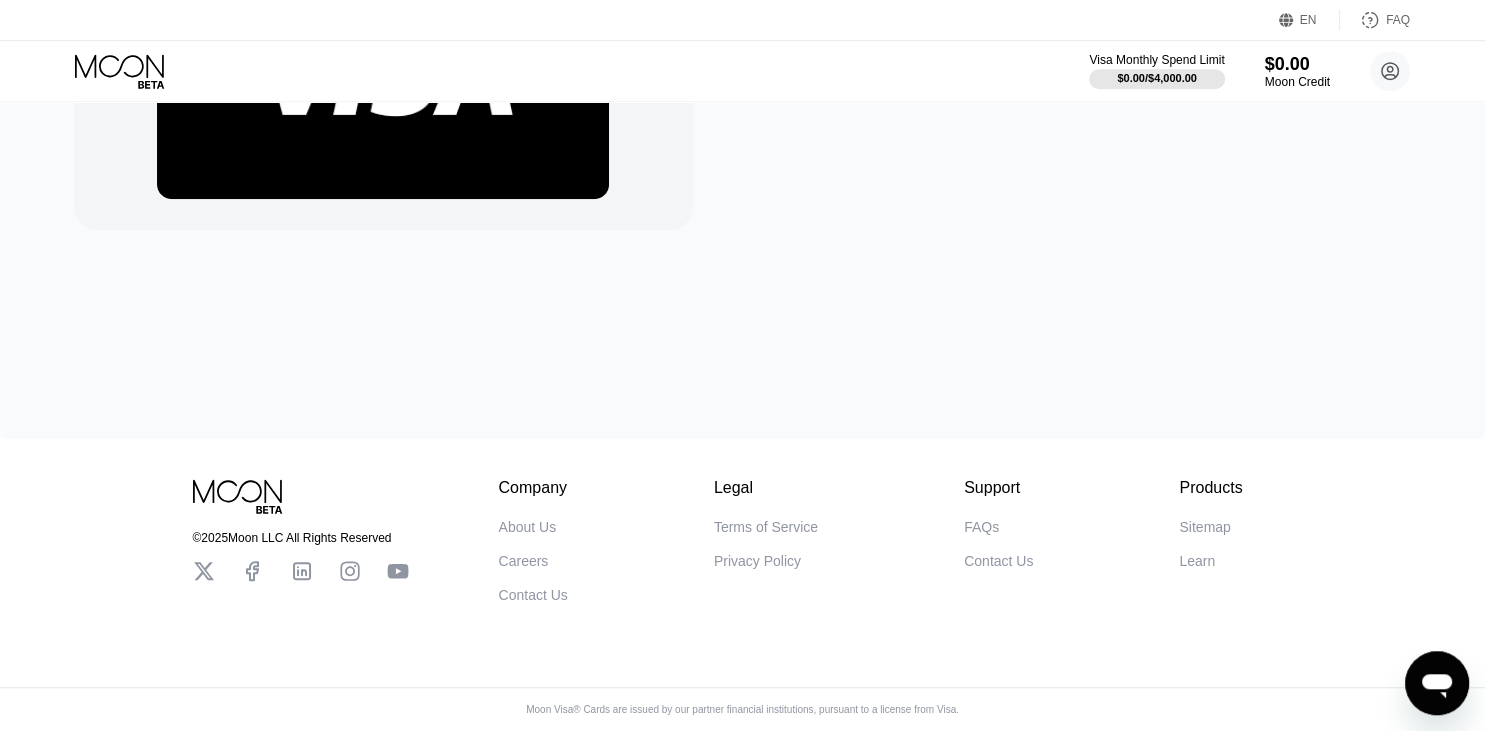 scroll, scrollTop: 0, scrollLeft: 0, axis: both 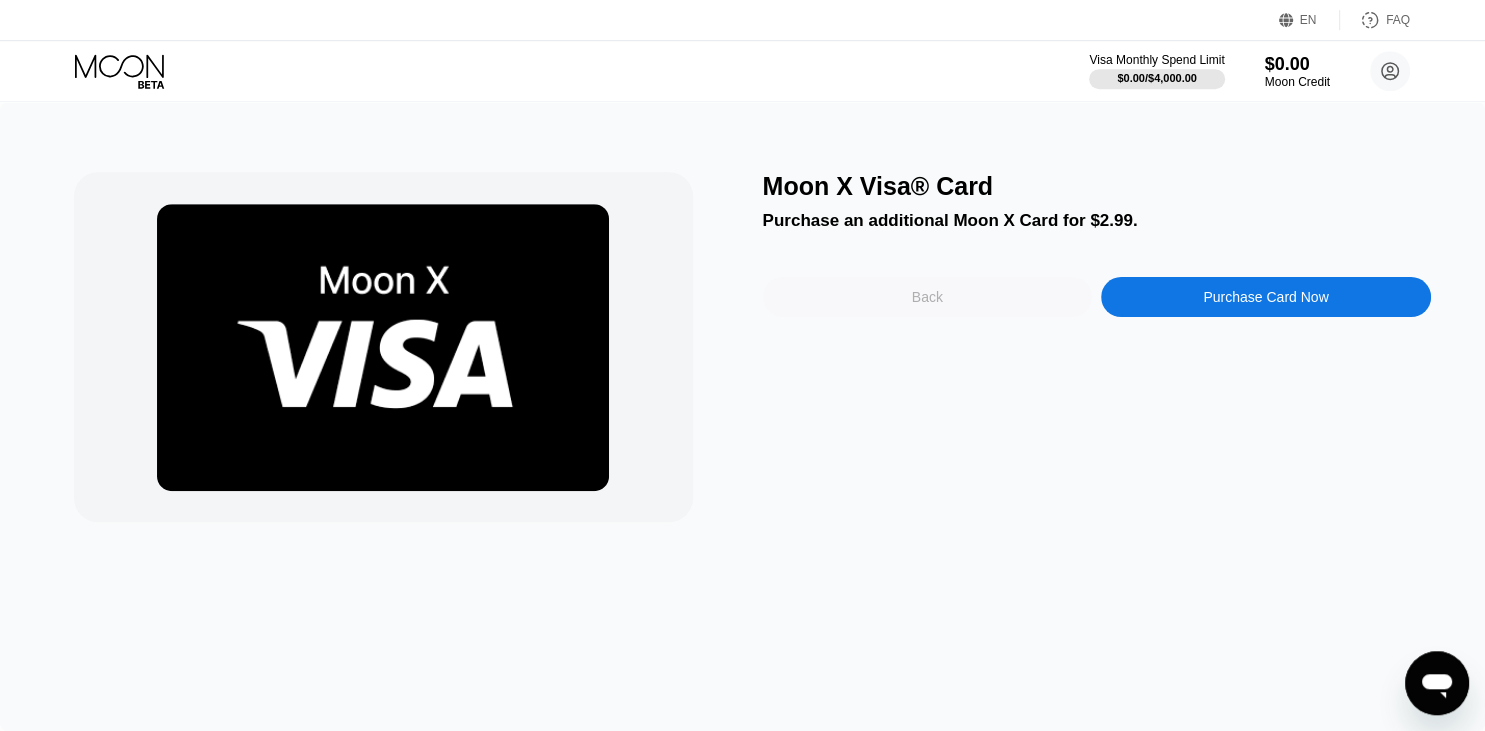 click on "Back" at bounding box center [928, 297] 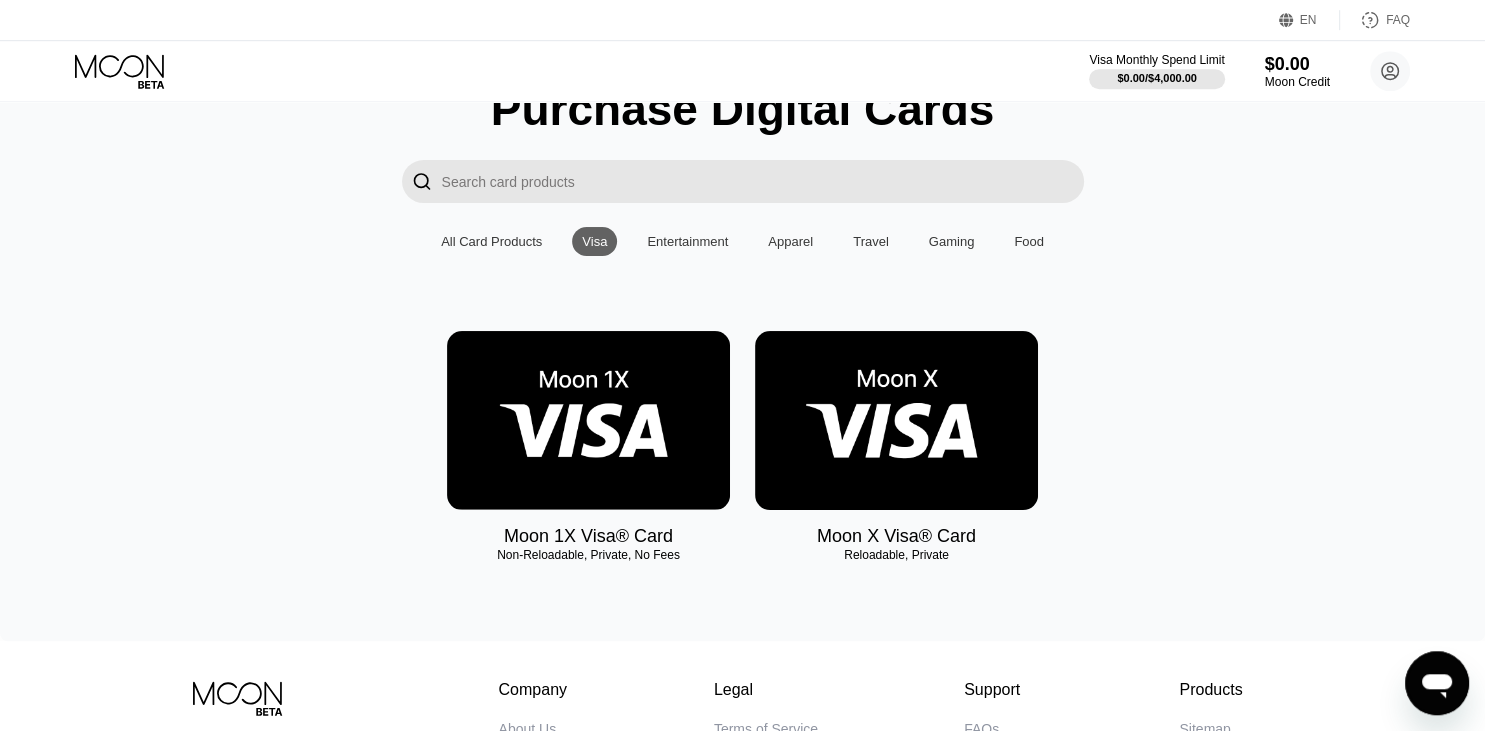 scroll, scrollTop: 85, scrollLeft: 0, axis: vertical 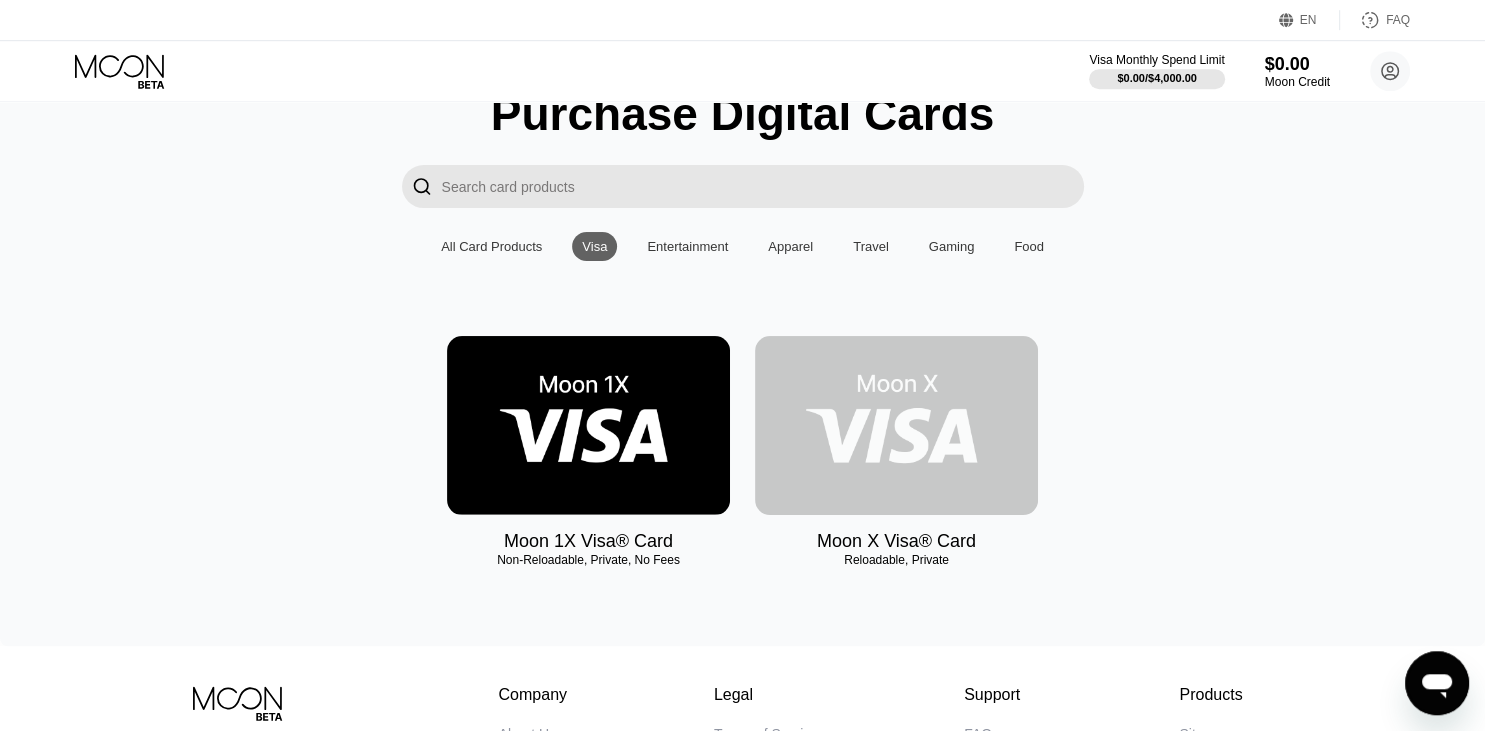 click at bounding box center [896, 425] 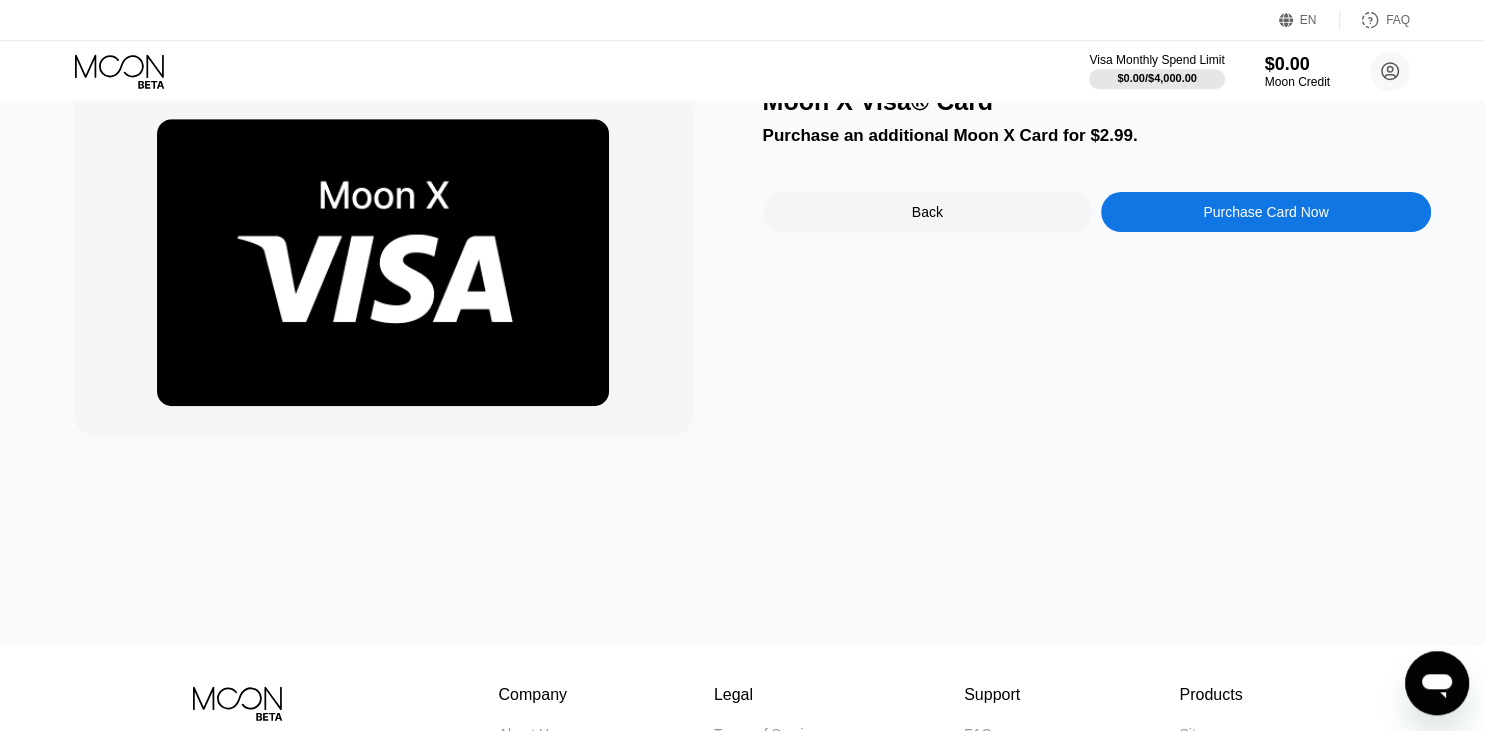 scroll, scrollTop: 0, scrollLeft: 0, axis: both 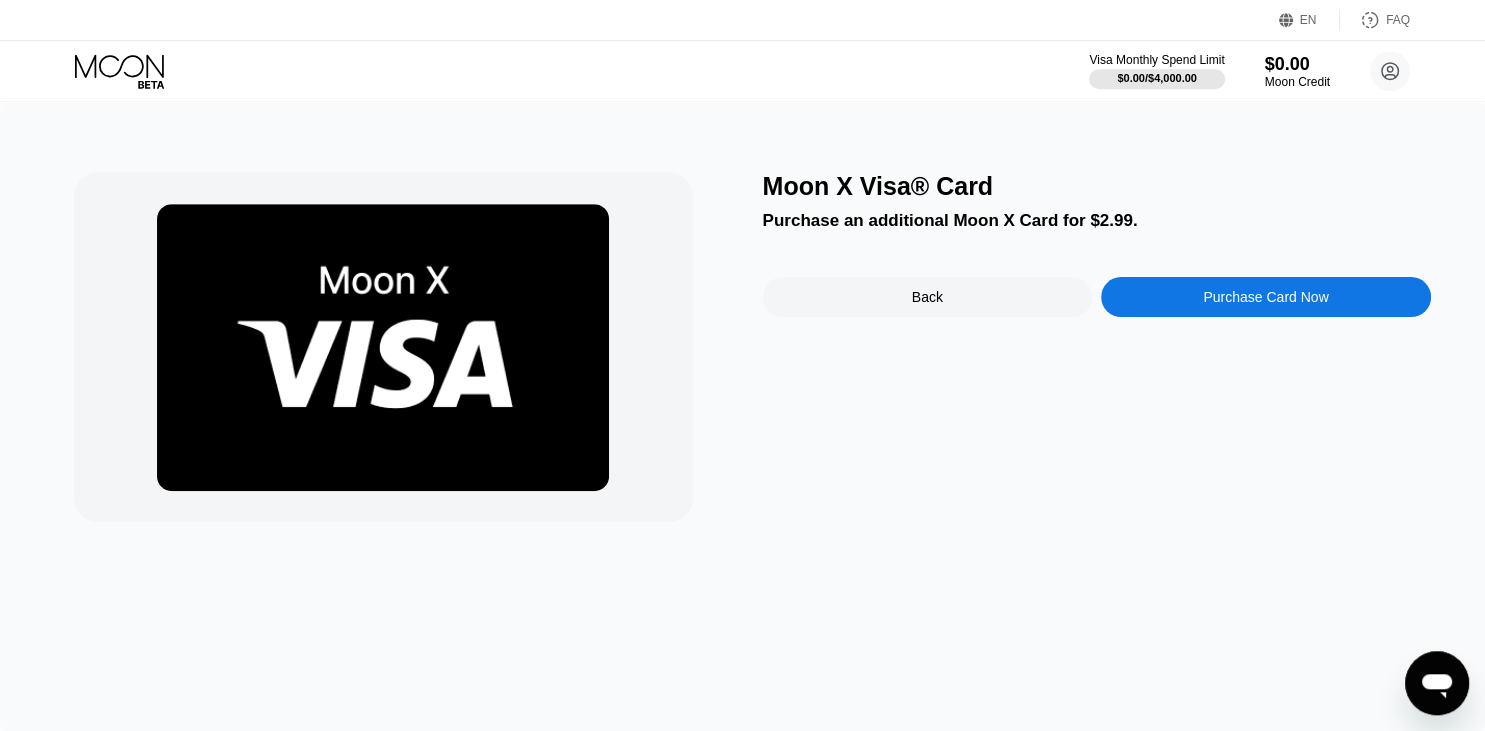 click on "Back" at bounding box center [928, 297] 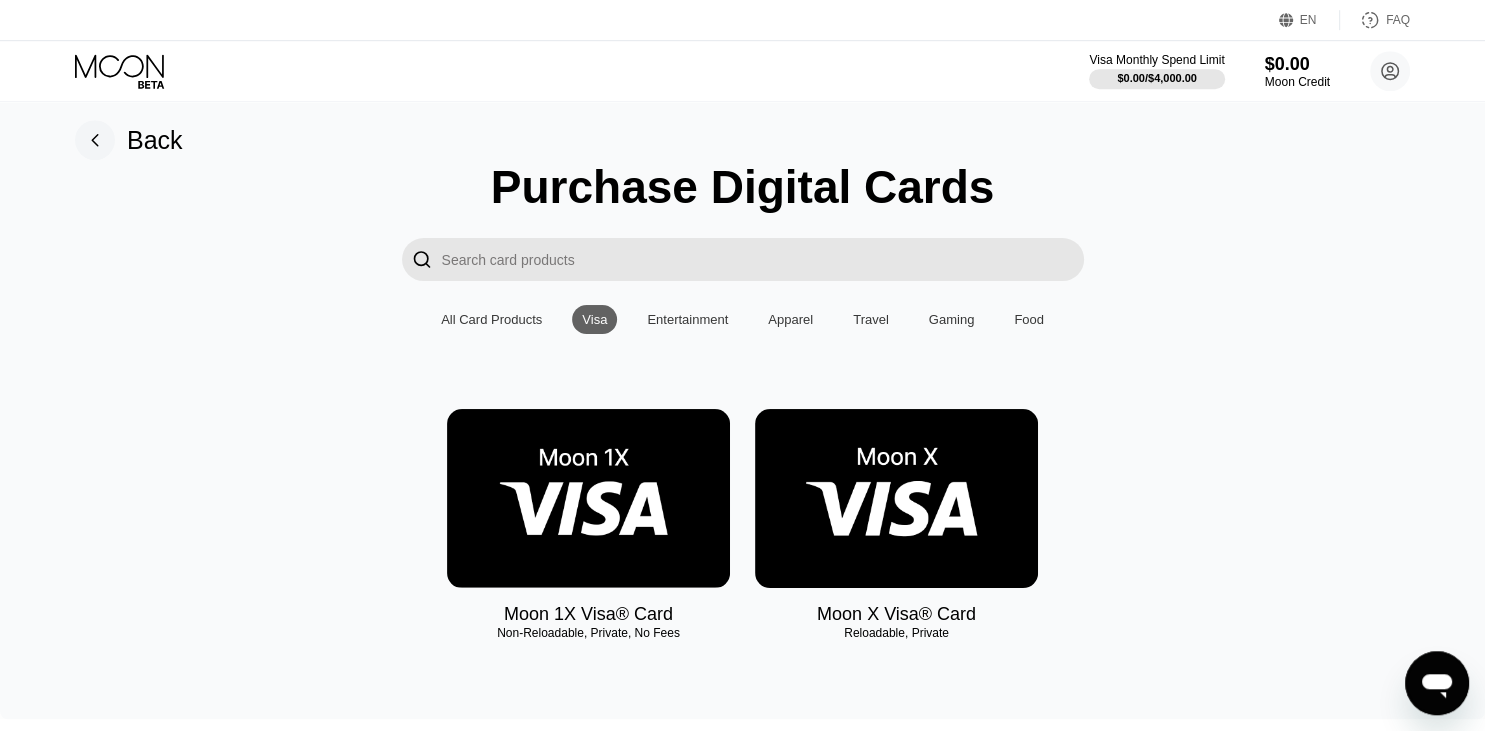 scroll, scrollTop: 0, scrollLeft: 0, axis: both 